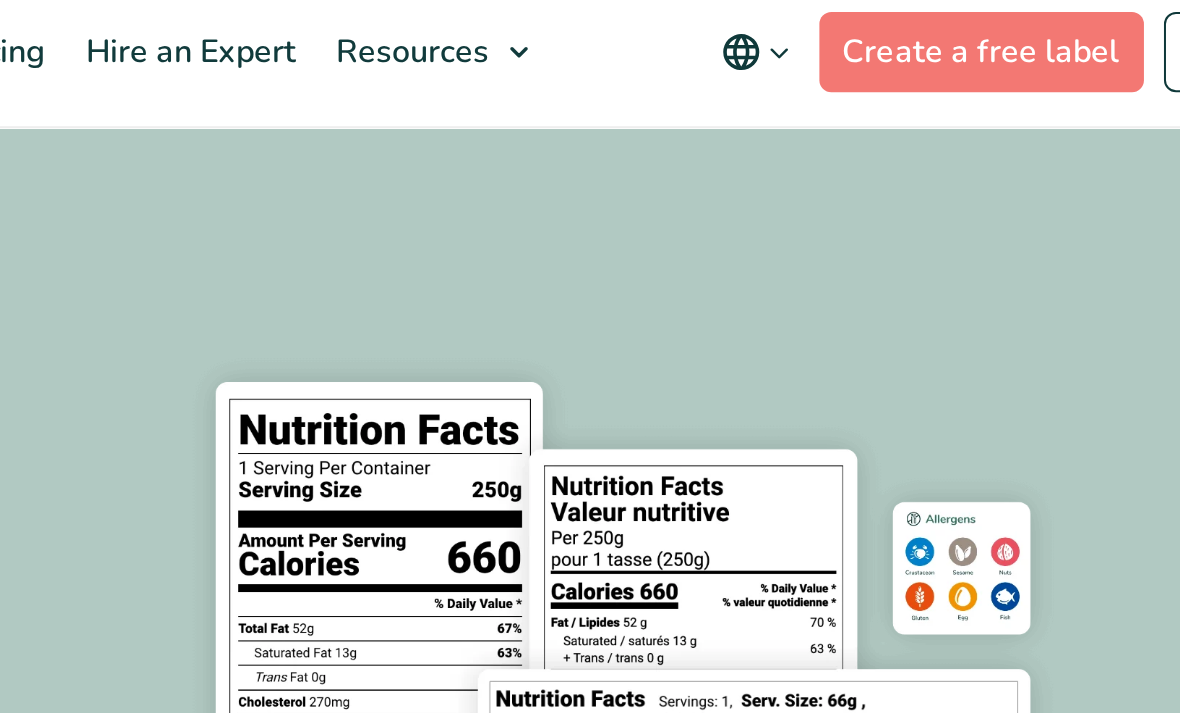 scroll, scrollTop: 0, scrollLeft: 0, axis: both 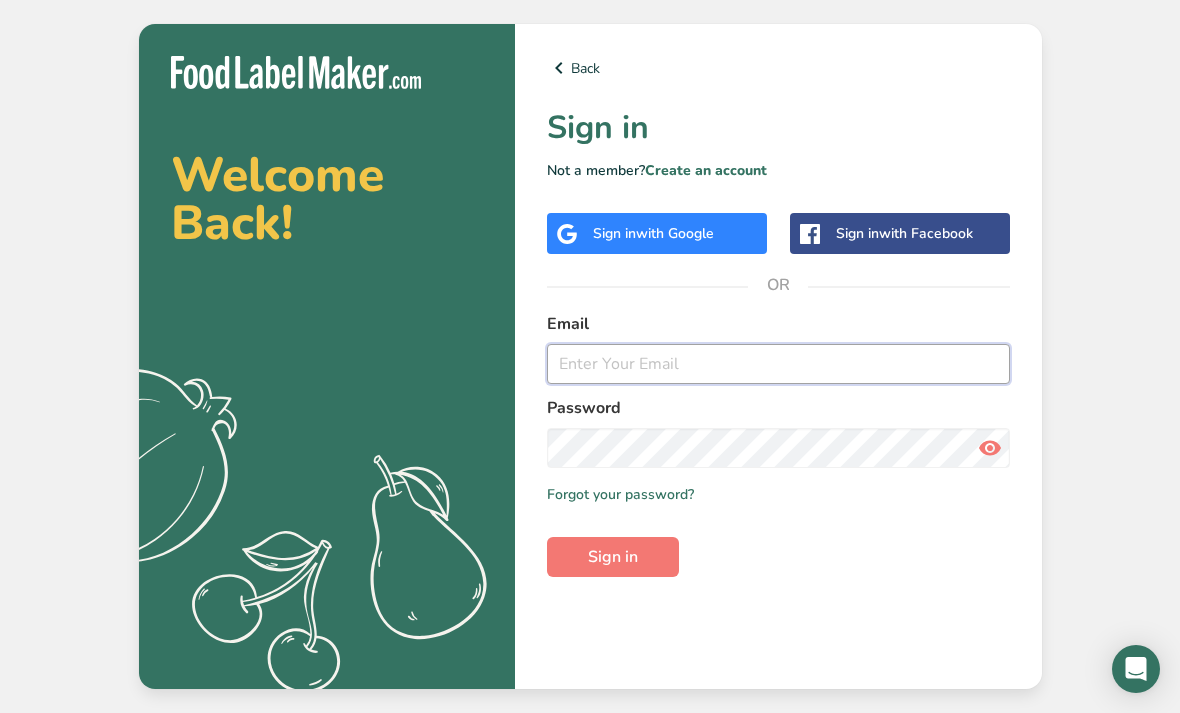 click at bounding box center (778, 364) 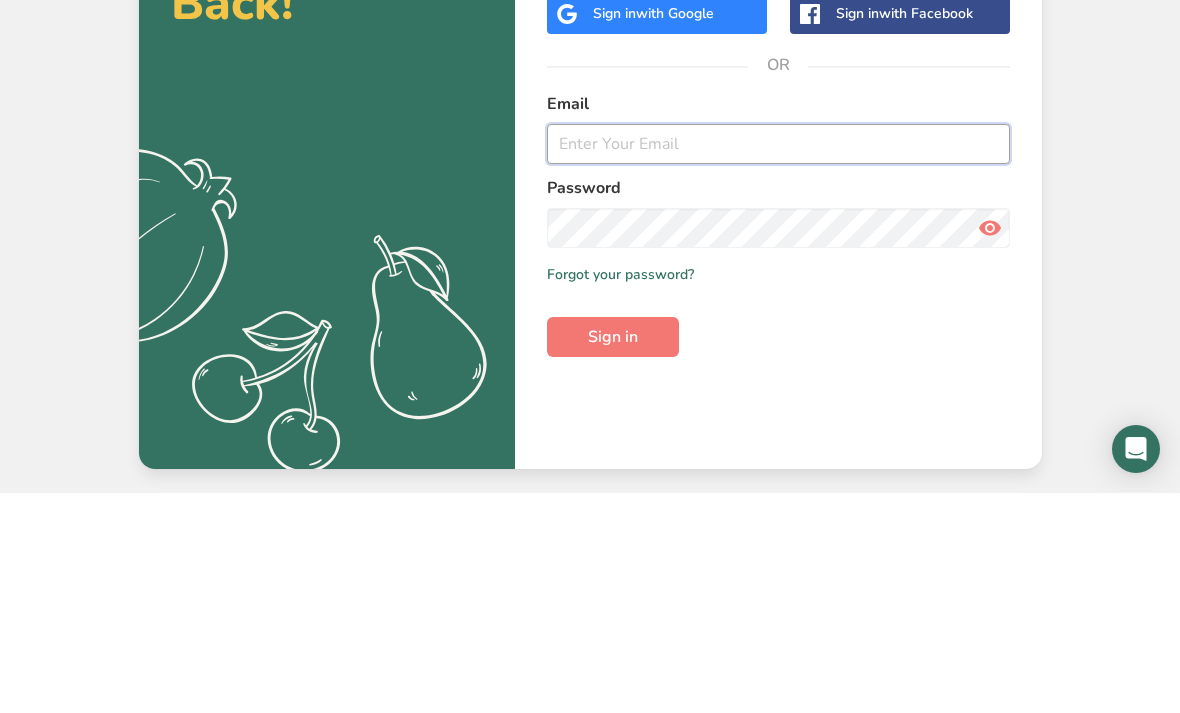 type on "[PERSON_NAME][EMAIL_ADDRESS][DOMAIN_NAME]" 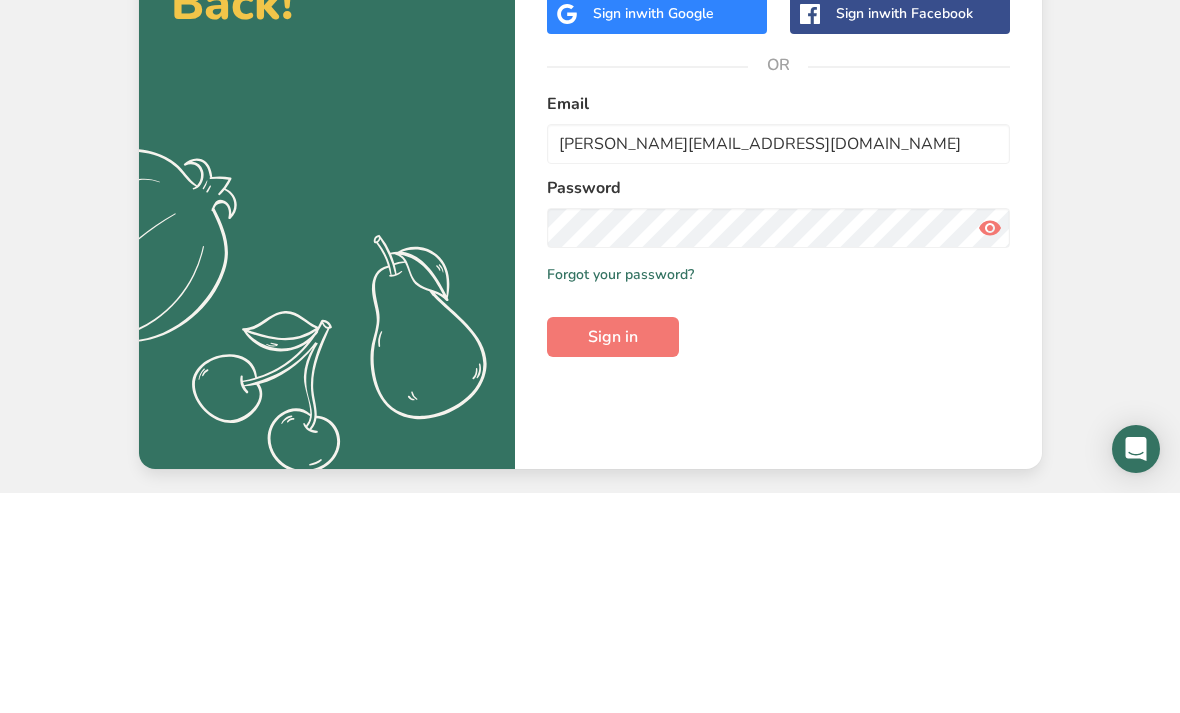 click on "Sign in" at bounding box center (613, 557) 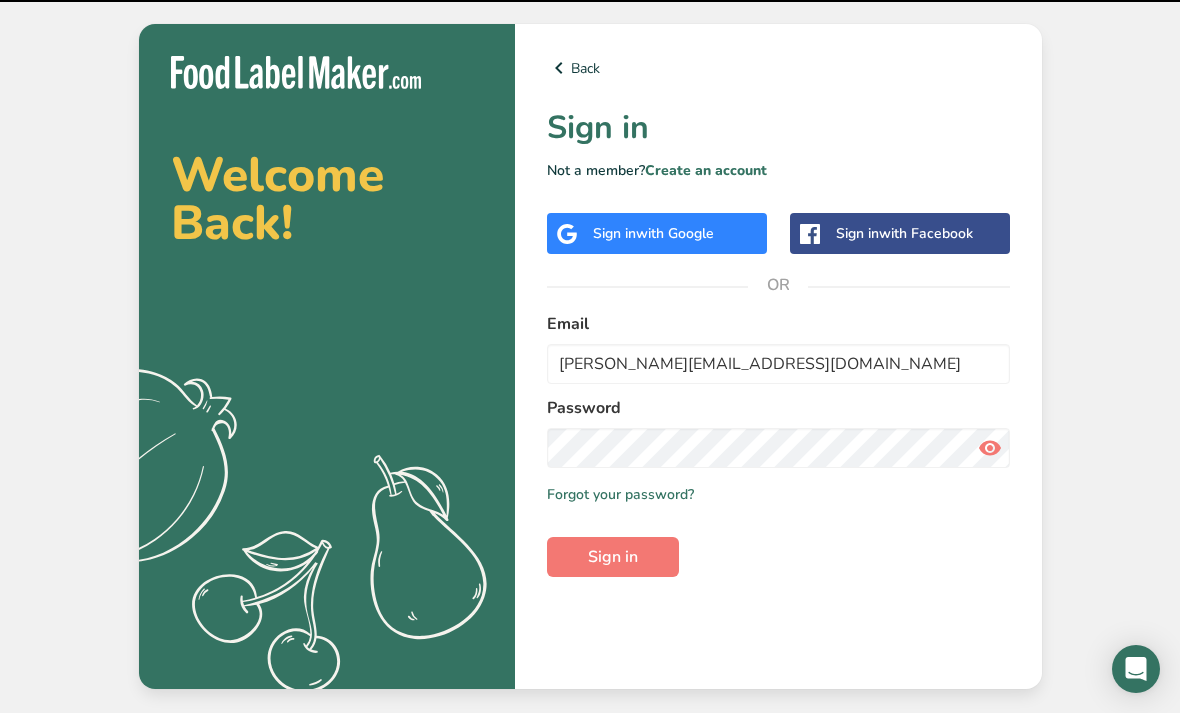 click on "Sign in" at bounding box center [613, 557] 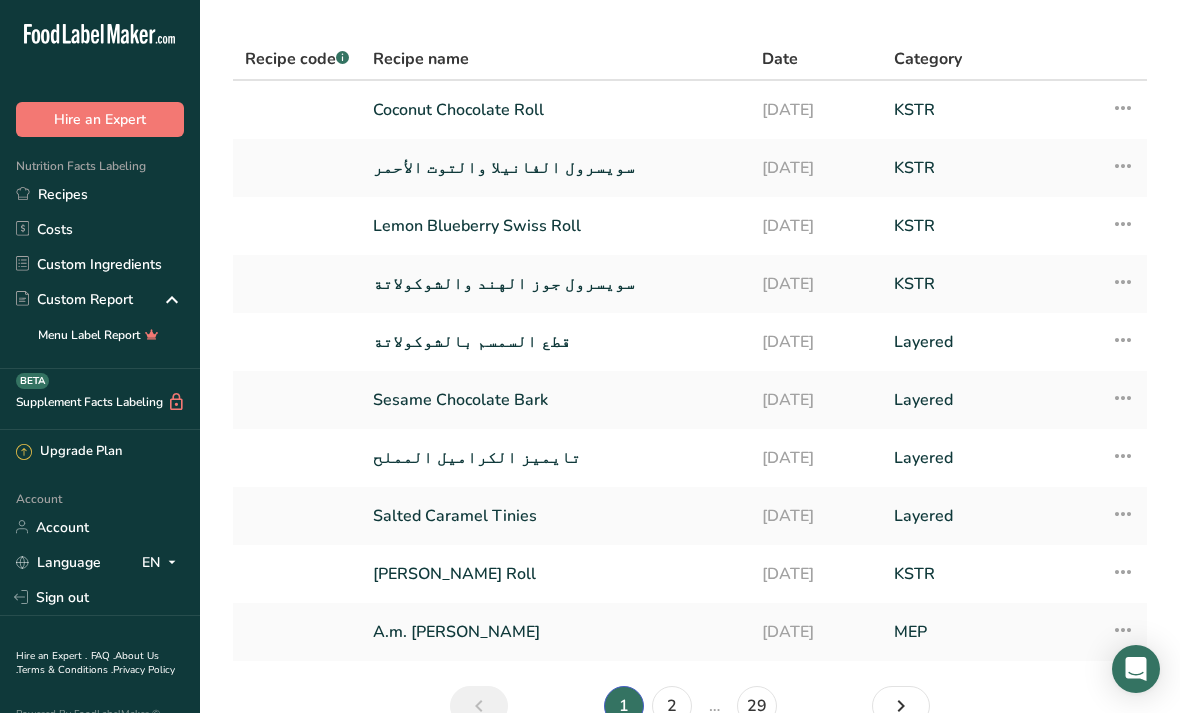 scroll, scrollTop: 0, scrollLeft: 0, axis: both 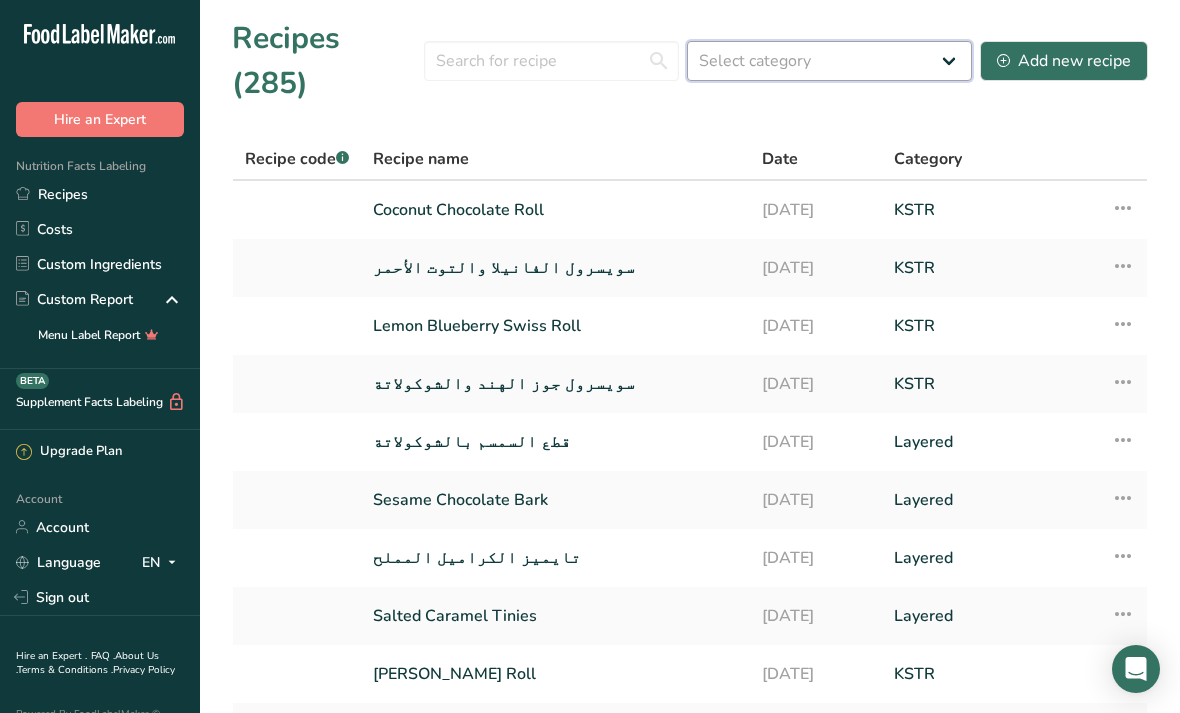 click on "Select category
All
Baked Goods
Beverages
Bundt Bakery
Coffee Shops
Confectionery
Cooked Meals, Salads, & Sauces
Dairy
Dime
Khobz Khabbaz
KSTR
Layered
MEP
Private Label
Saudi Coffee Co
Snacks
Sub Recipe
Sugar Coated" at bounding box center (829, 61) 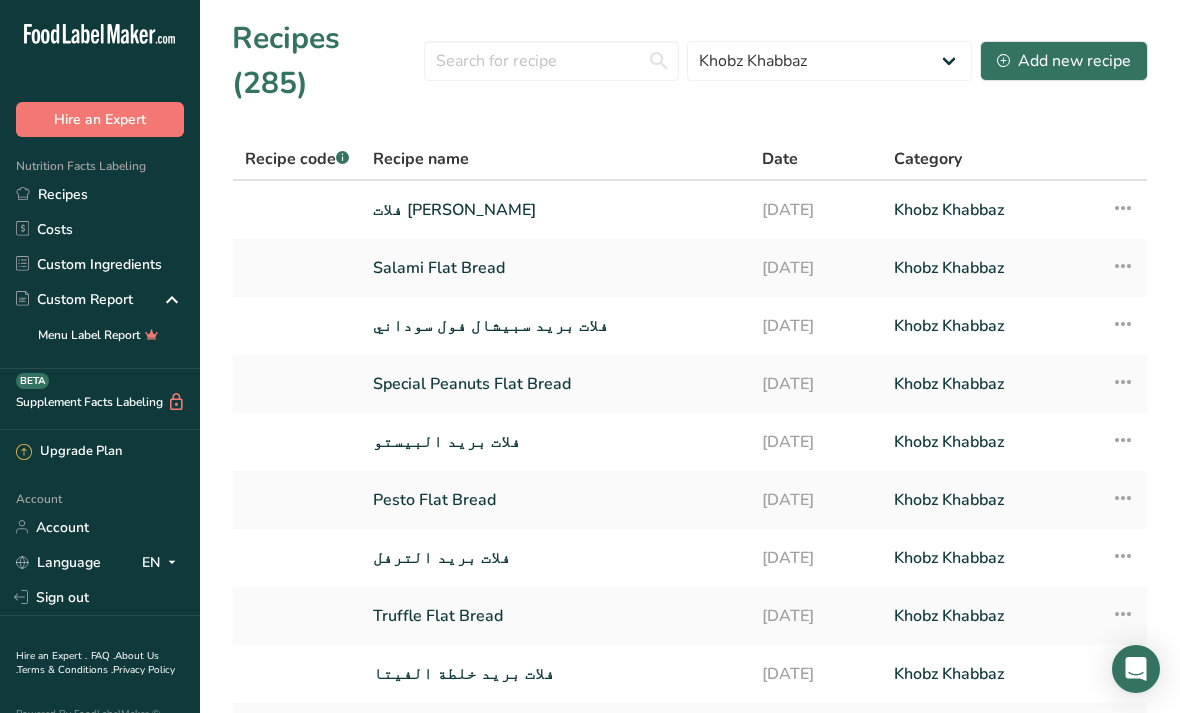click on "Salami Flat Bread" at bounding box center (555, 268) 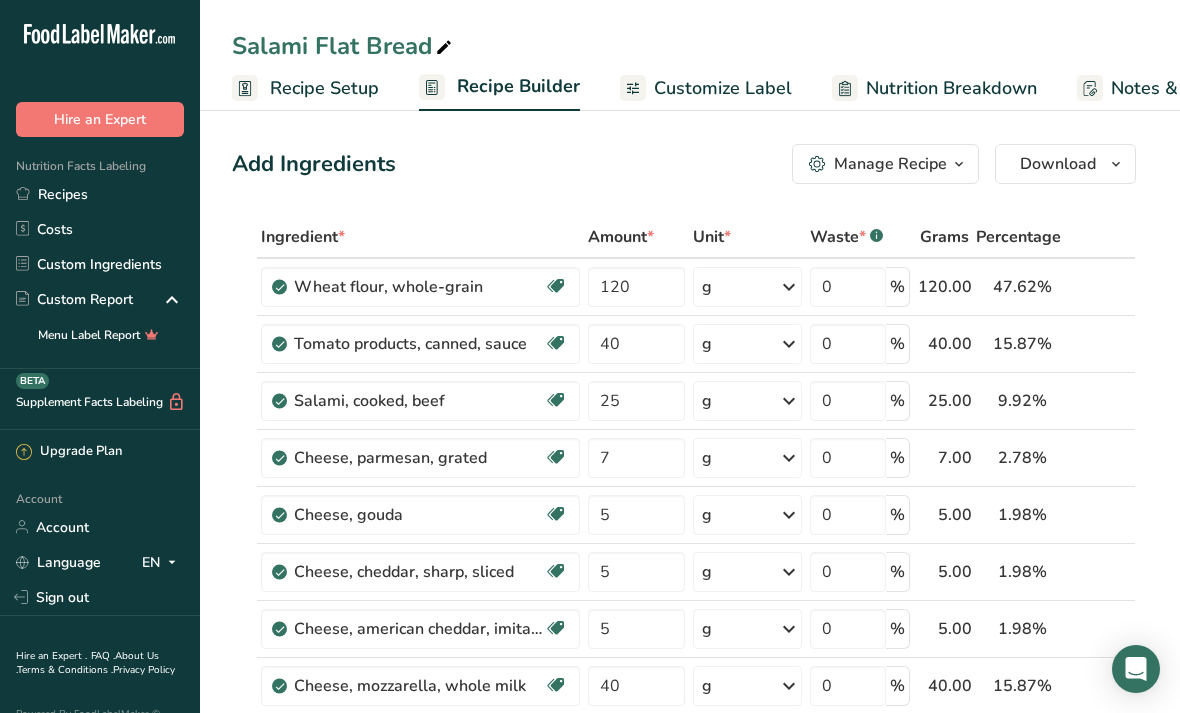 click on "Customize Label" at bounding box center (723, 88) 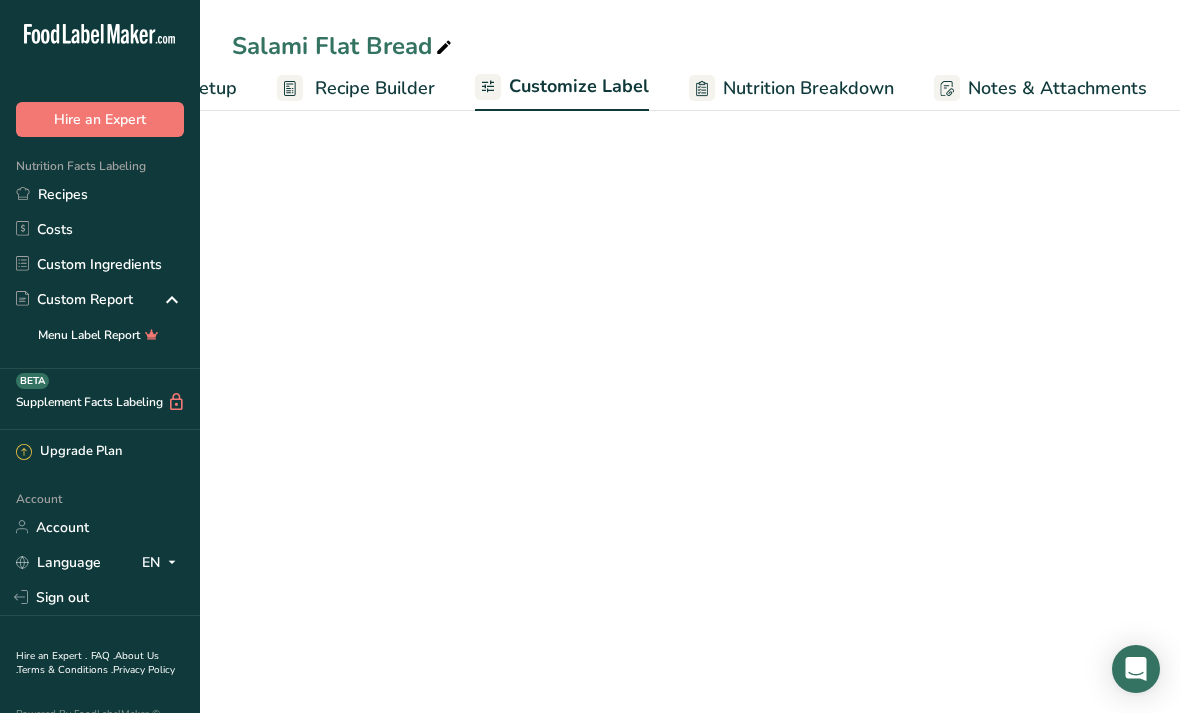 scroll, scrollTop: 0, scrollLeft: 341, axis: horizontal 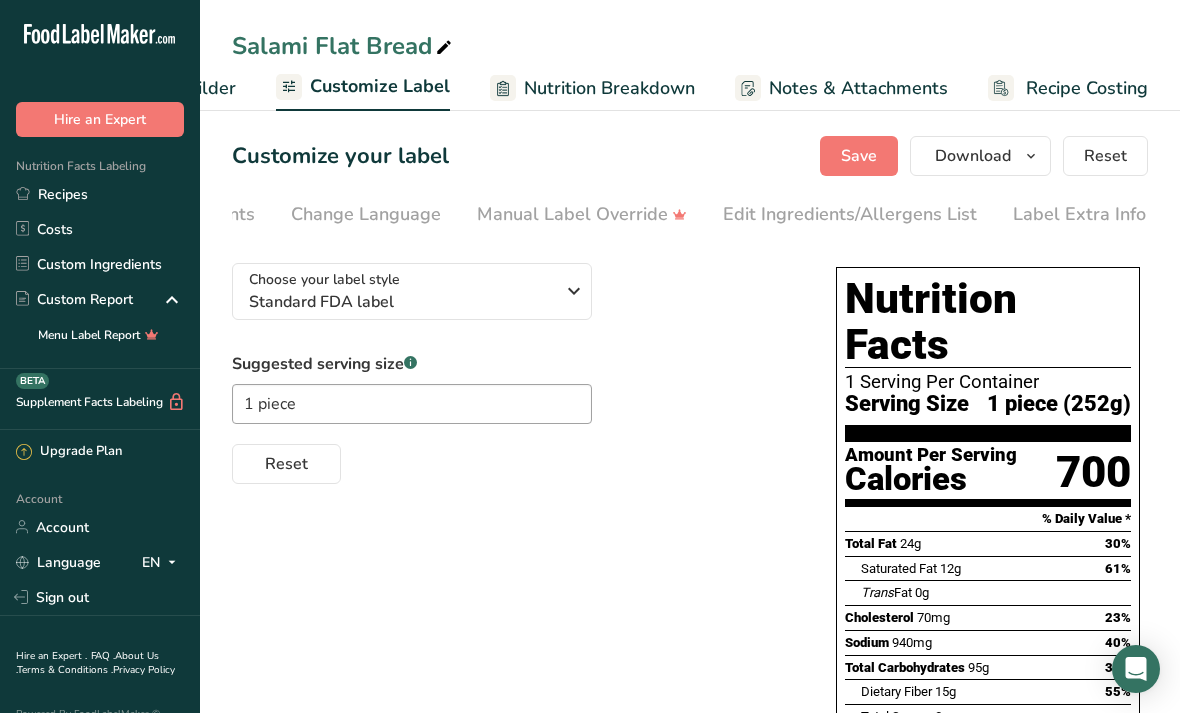 click on "Label Extra Info" at bounding box center (1079, 214) 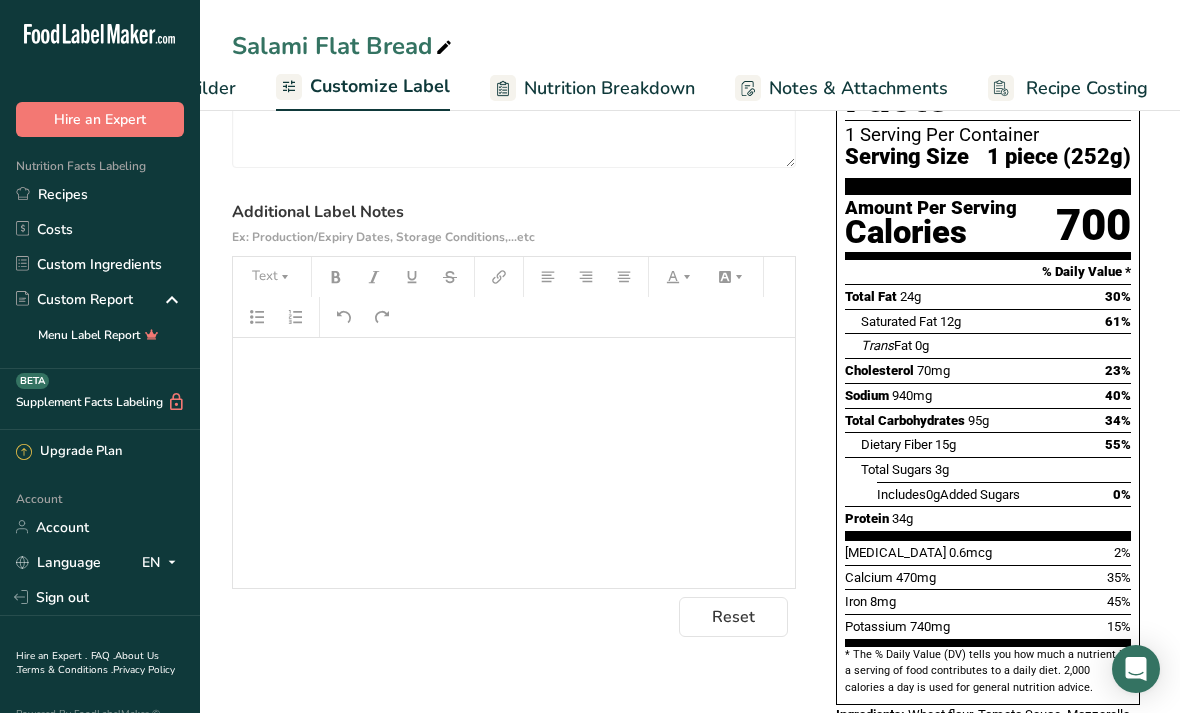 scroll, scrollTop: 263, scrollLeft: 0, axis: vertical 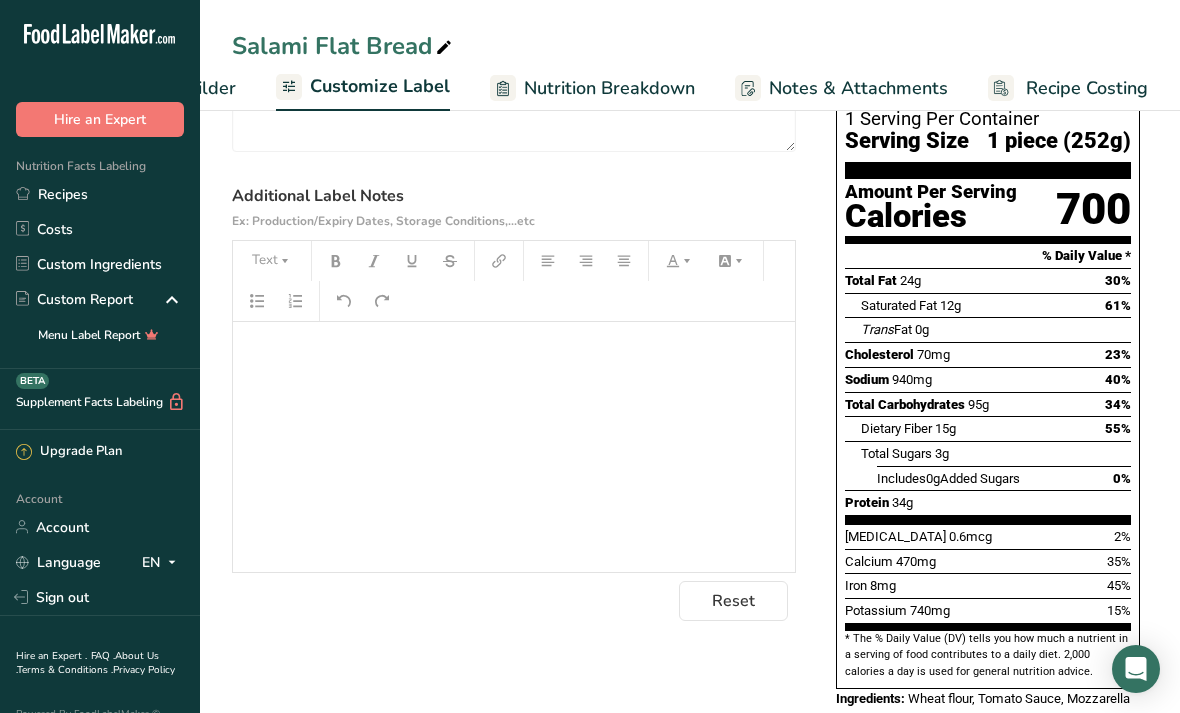 click on "Notes & Attachments" at bounding box center [858, 88] 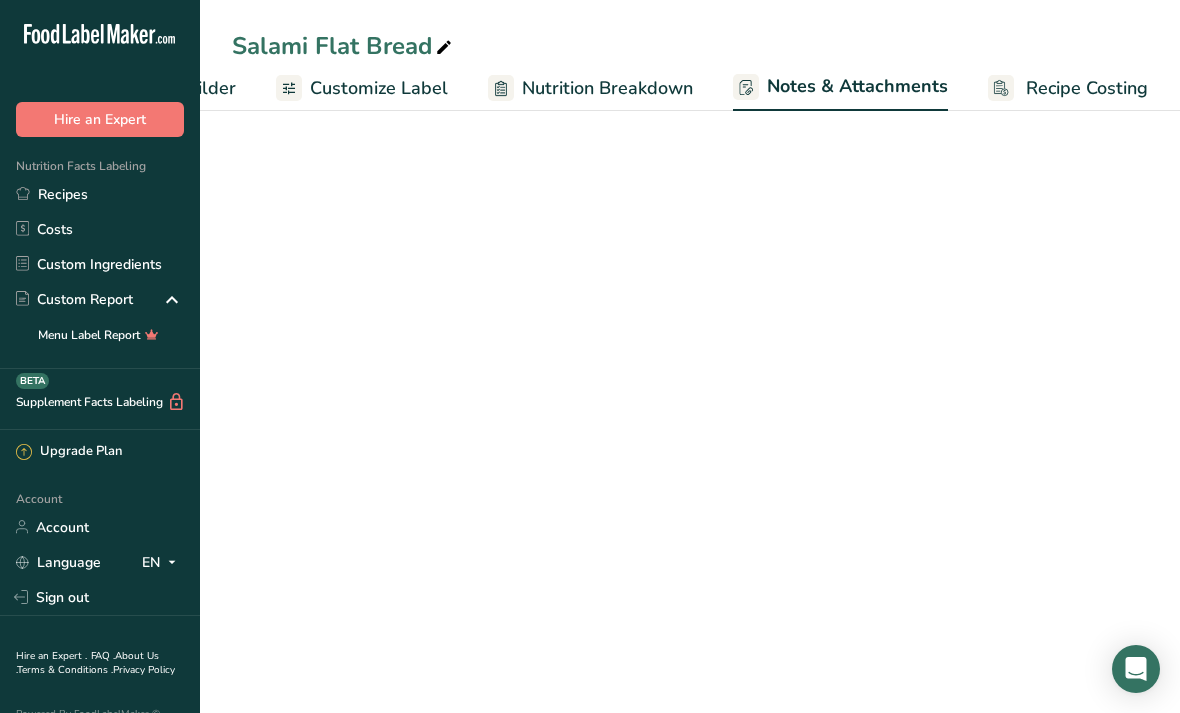 scroll, scrollTop: 0, scrollLeft: 342, axis: horizontal 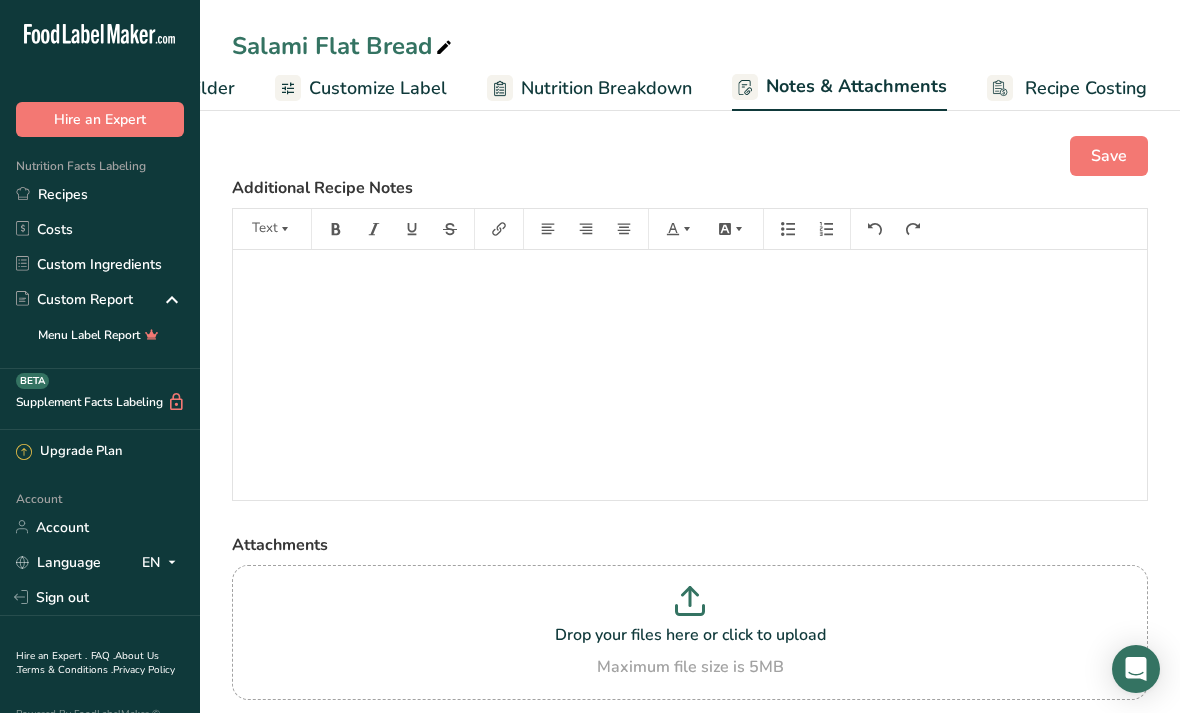 click on "Recipe Costing" at bounding box center [1086, 88] 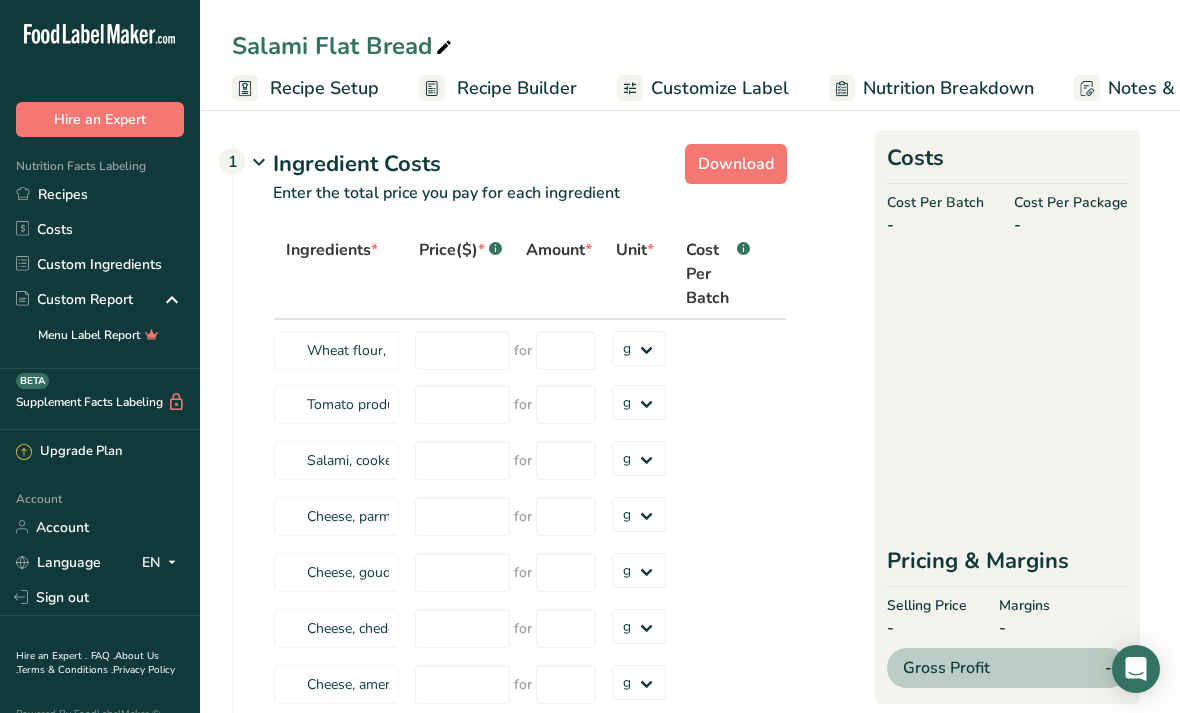 scroll, scrollTop: 0, scrollLeft: 0, axis: both 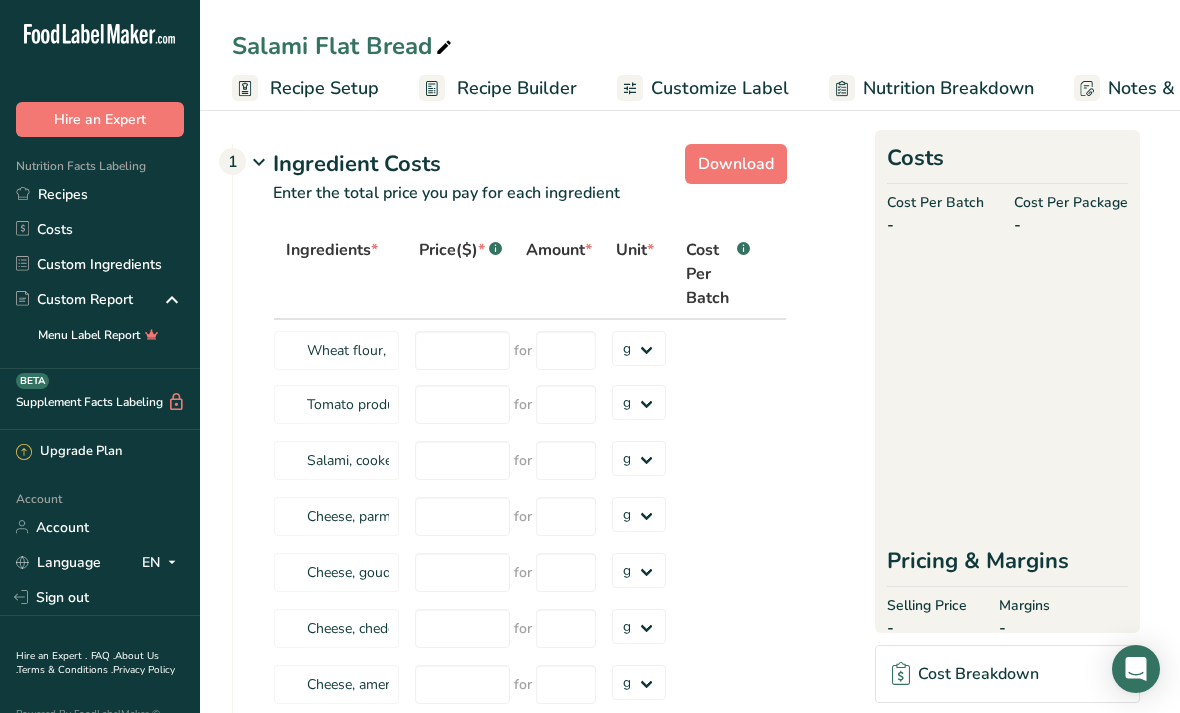 click on "Recipe Setup" at bounding box center [324, 88] 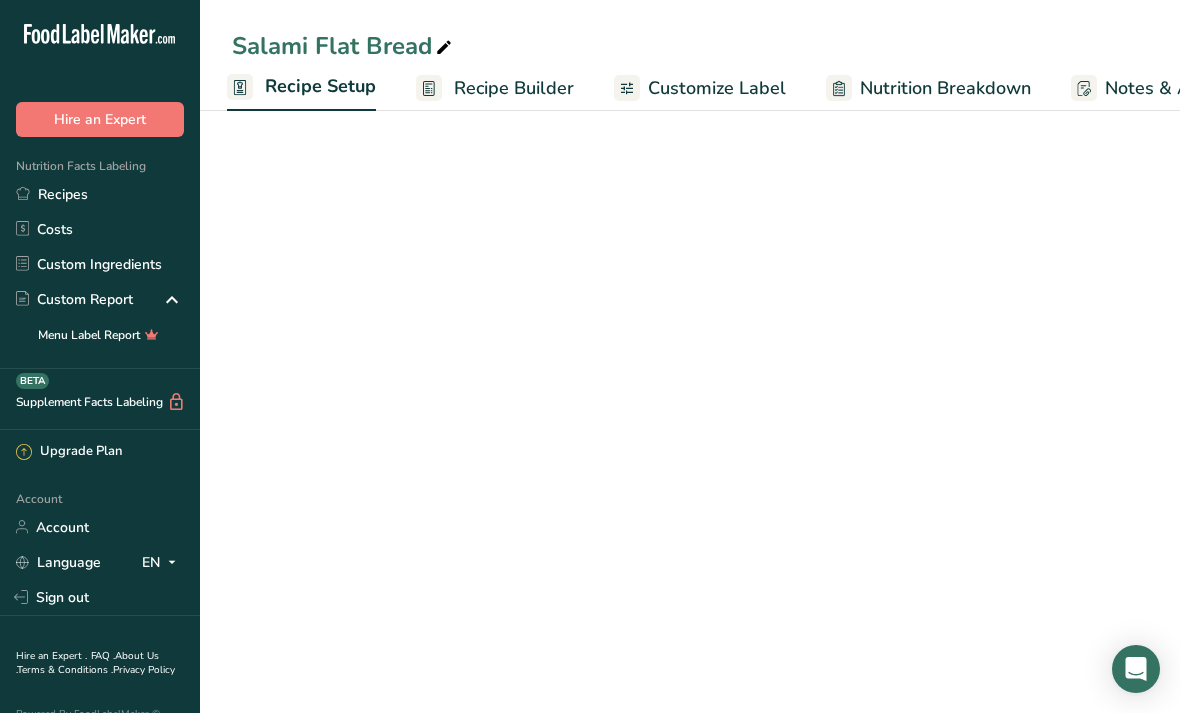 scroll, scrollTop: 0, scrollLeft: 7, axis: horizontal 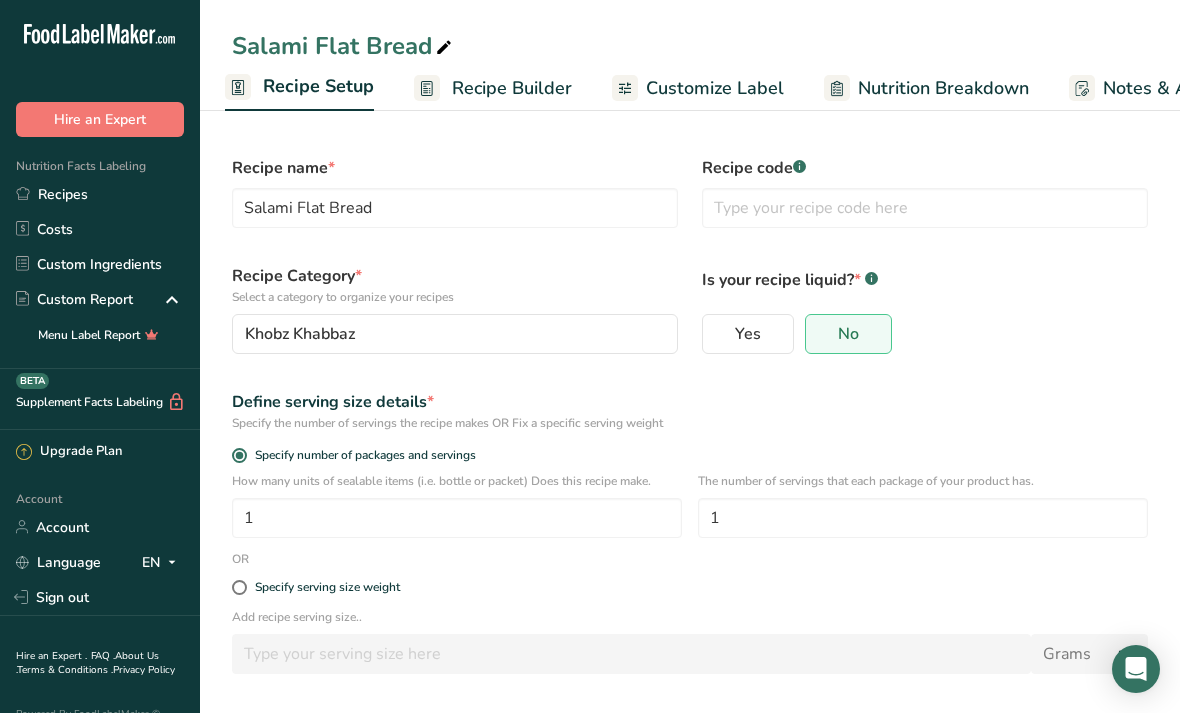 click on "Recipe Builder" at bounding box center (512, 88) 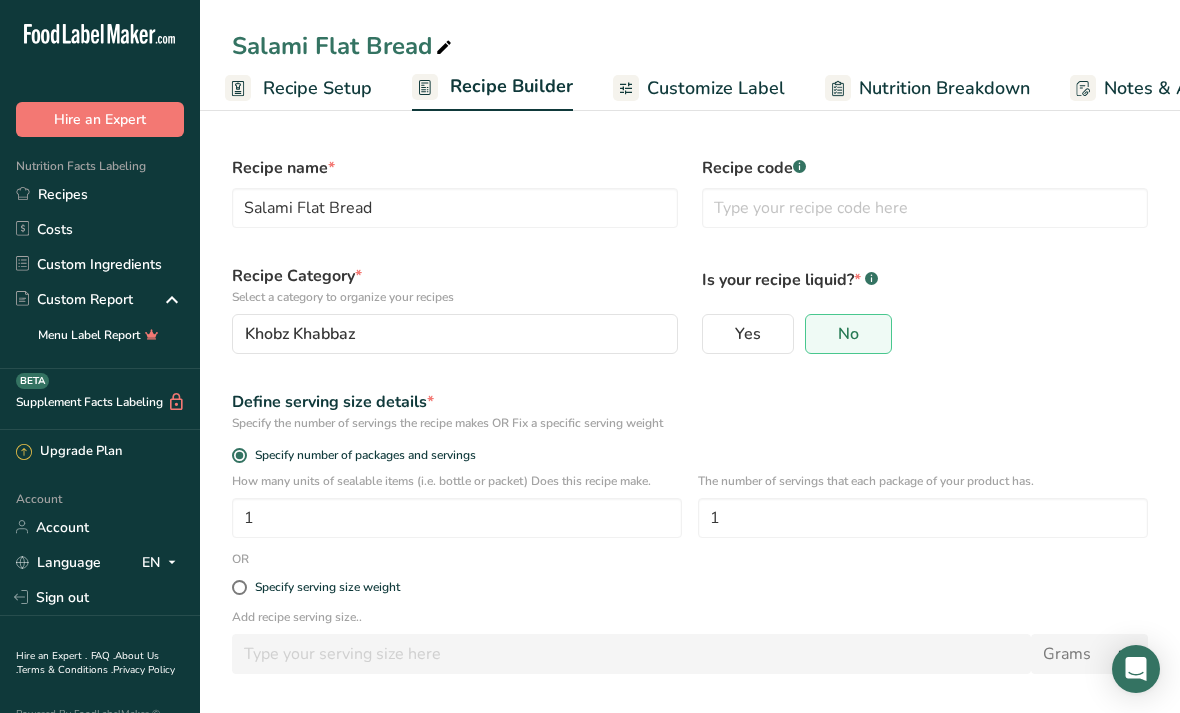scroll, scrollTop: 0, scrollLeft: 60, axis: horizontal 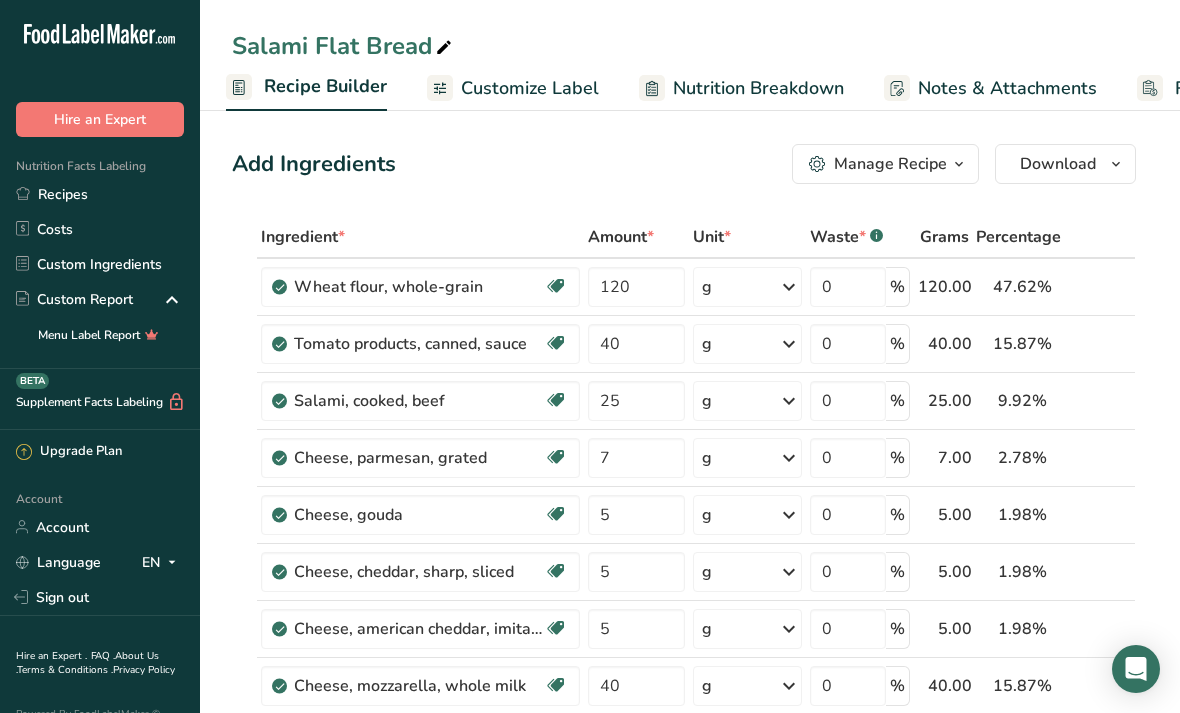 click on "Customize Label" at bounding box center (530, 88) 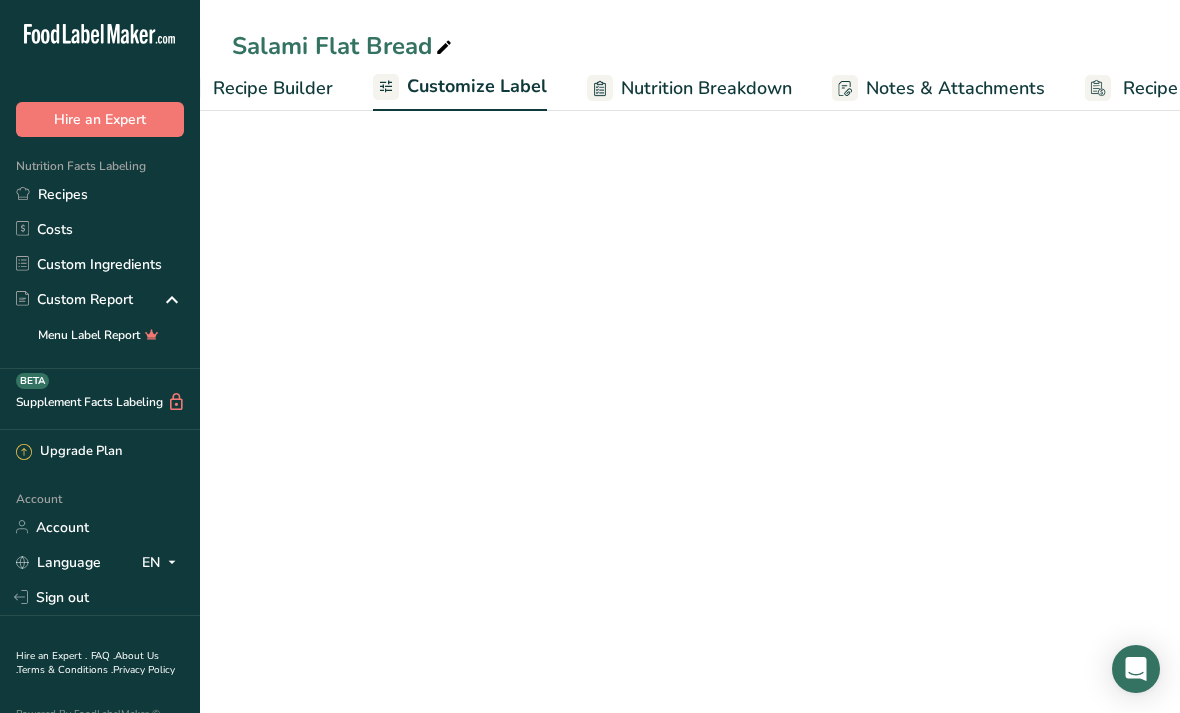 scroll, scrollTop: 0, scrollLeft: 341, axis: horizontal 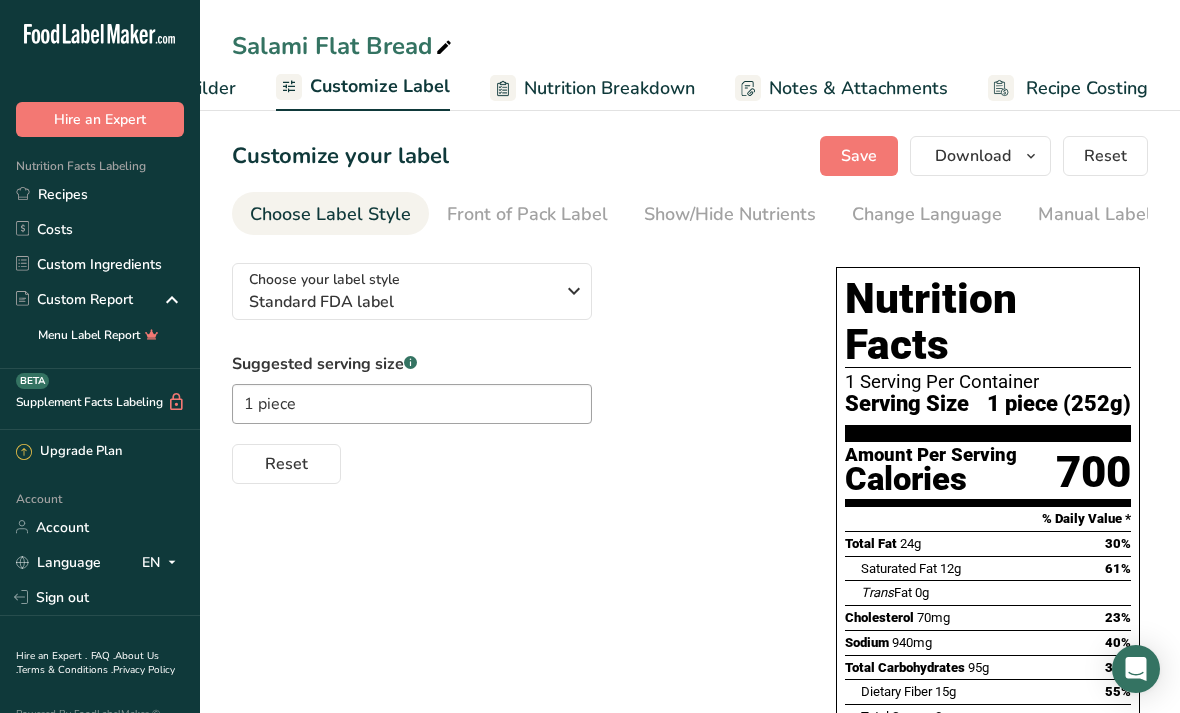 click on "Front of Pack Label" at bounding box center [527, 214] 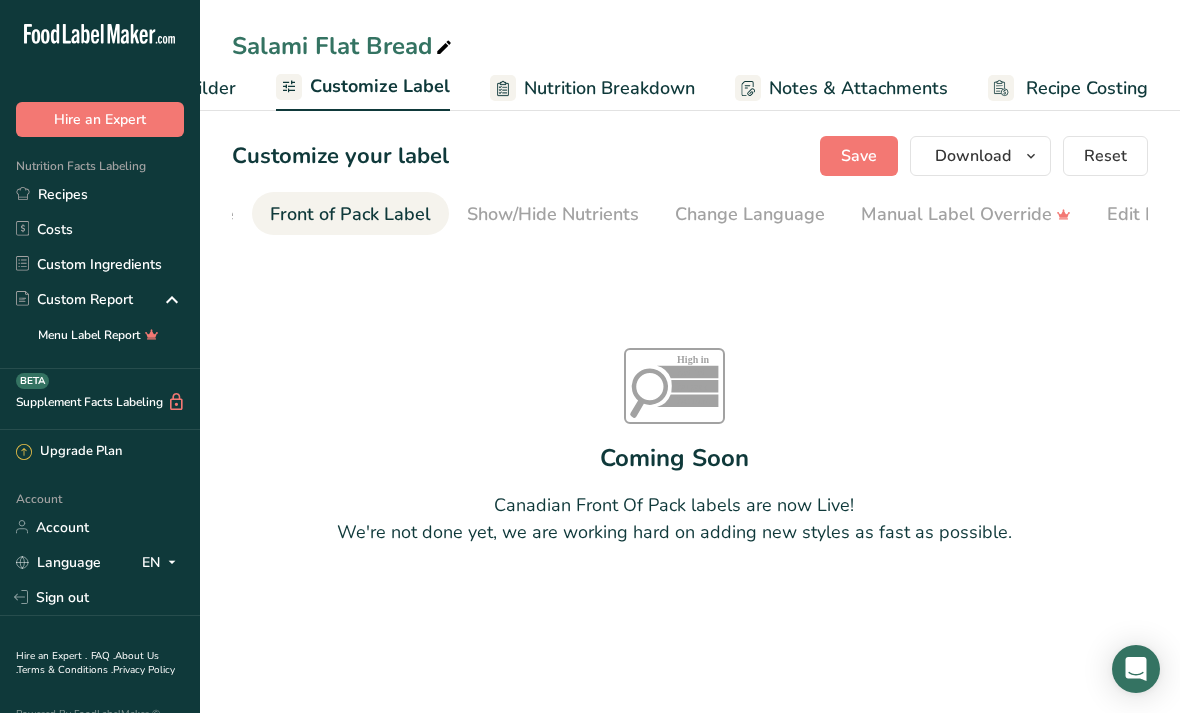scroll, scrollTop: 0, scrollLeft: 194, axis: horizontal 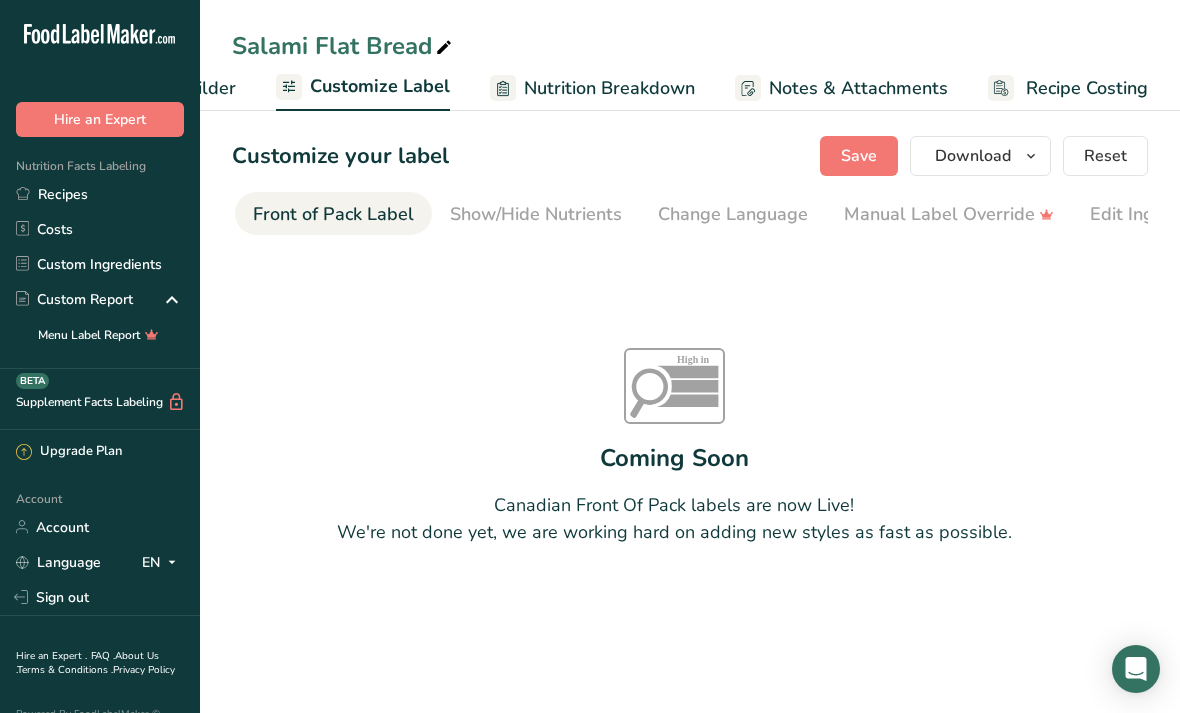 click on "Show/Hide Nutrients" at bounding box center (536, 214) 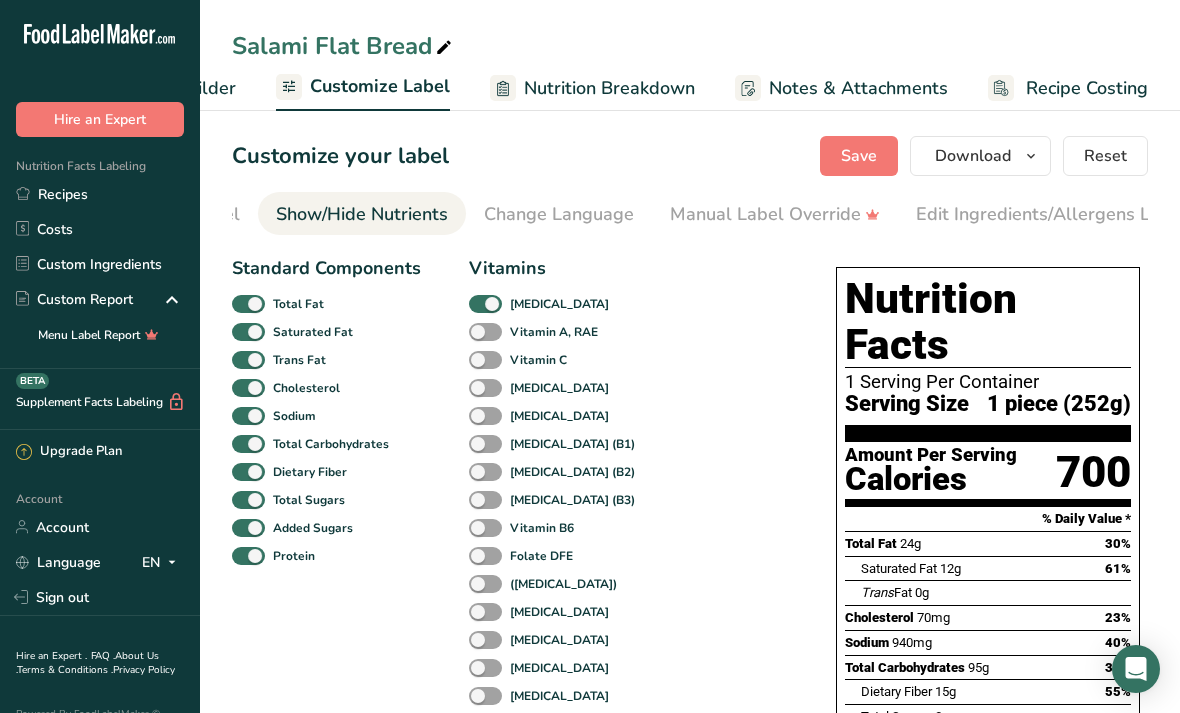 scroll, scrollTop: 0, scrollLeft: 388, axis: horizontal 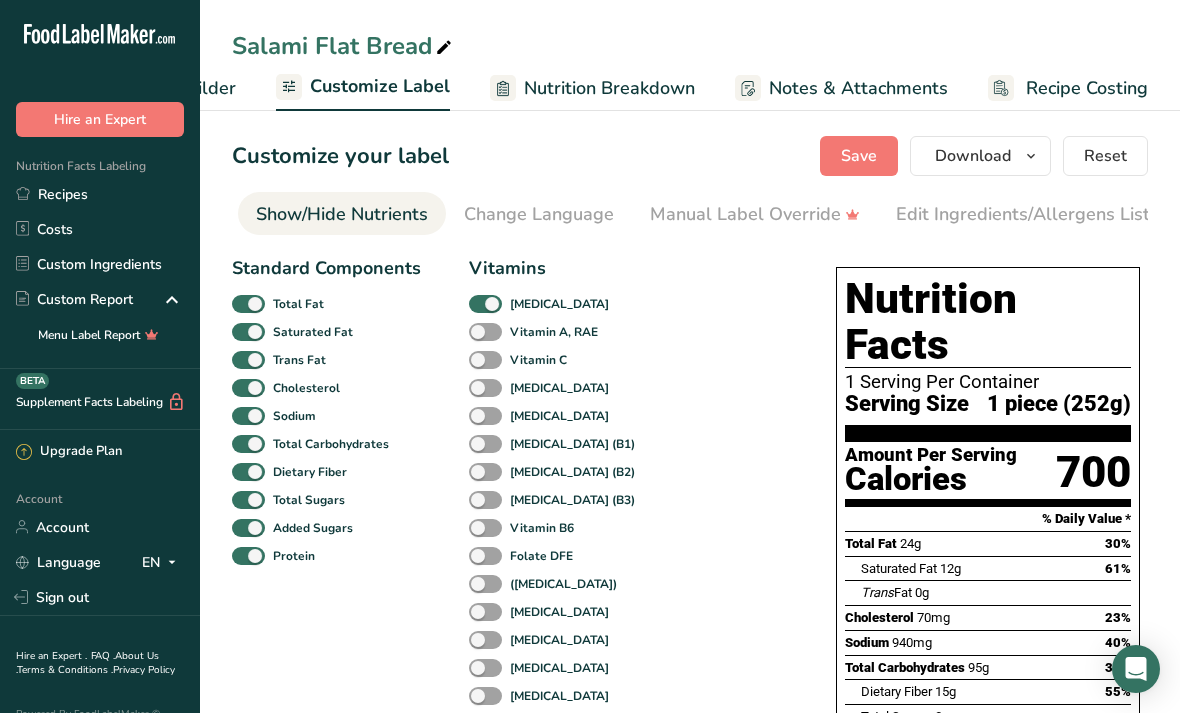 click on "Change Language" at bounding box center (539, 214) 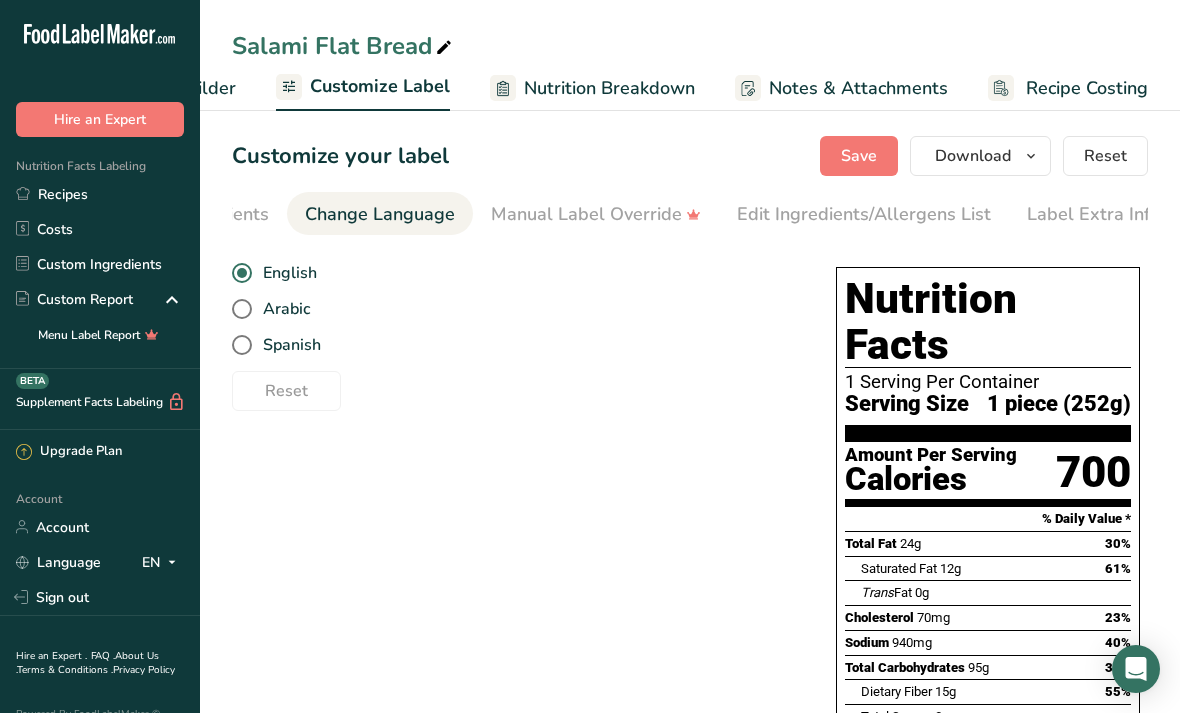scroll, scrollTop: 0, scrollLeft: 561, axis: horizontal 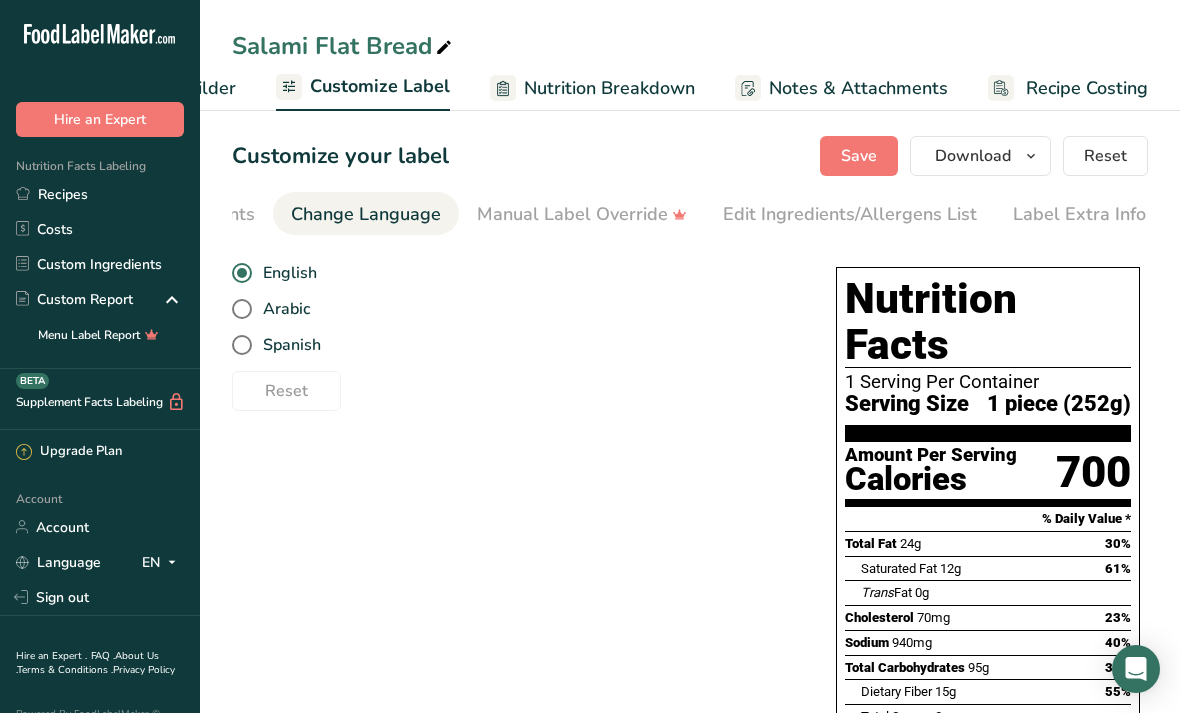 click on "Manual Label Override" at bounding box center [582, 214] 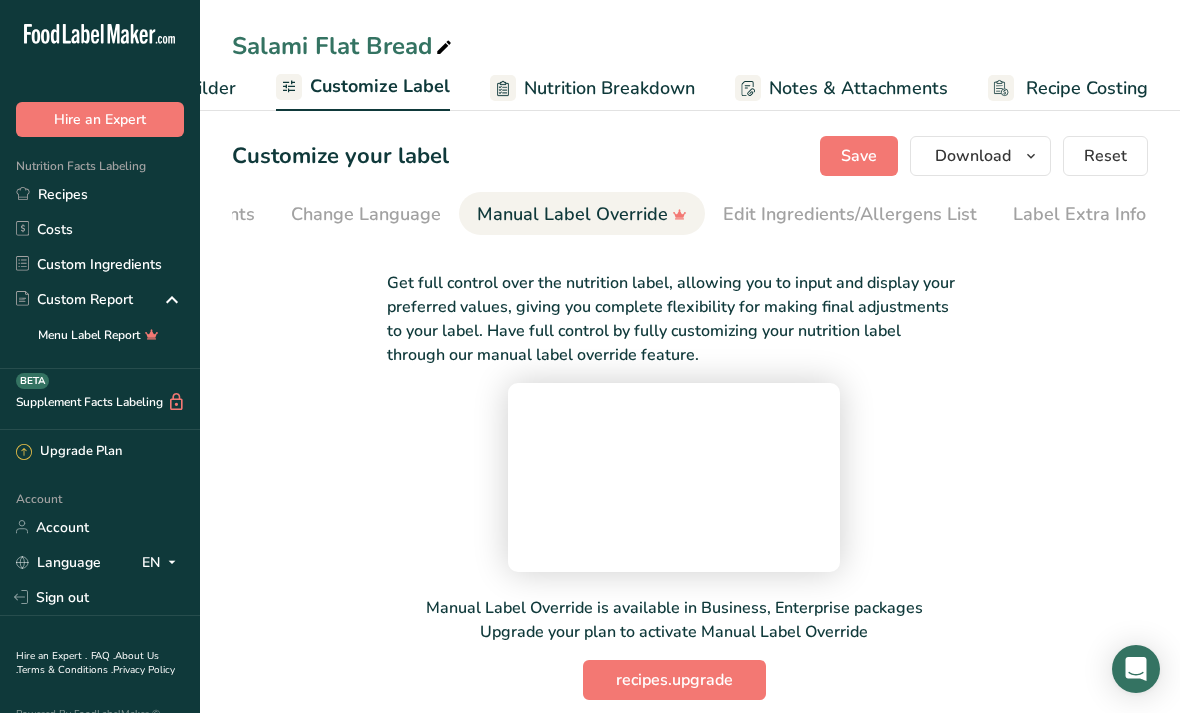 click on "Edit Ingredients/Allergens List" at bounding box center (850, 214) 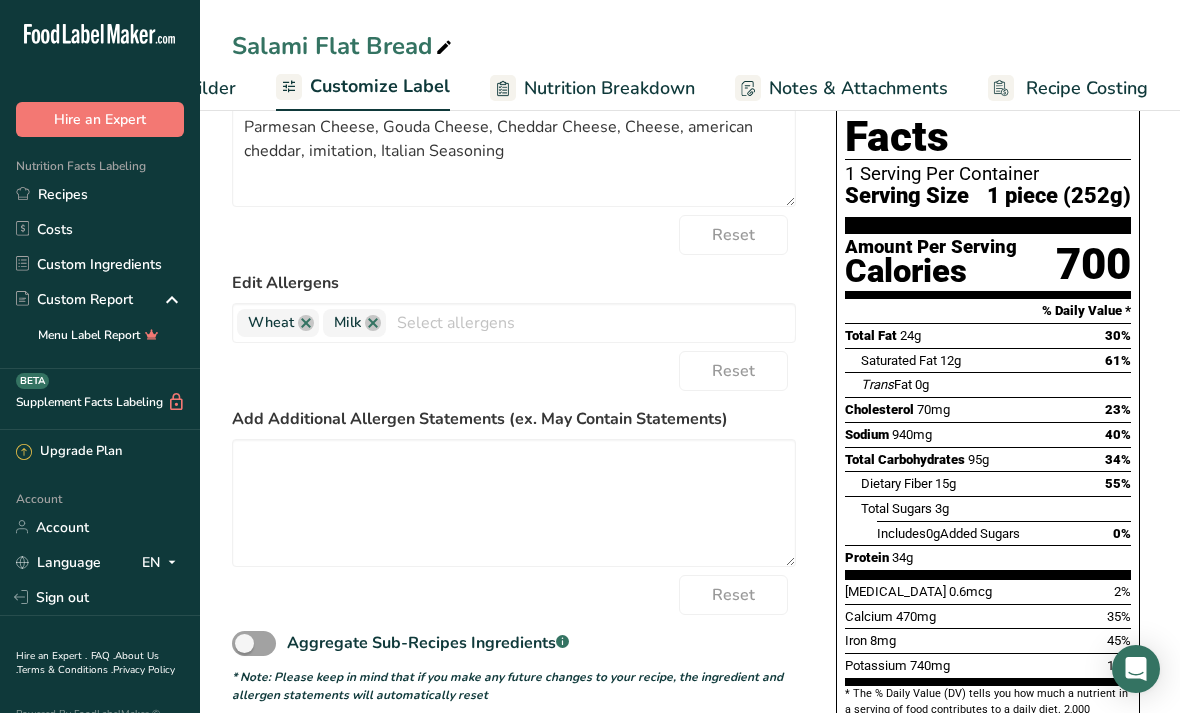 scroll, scrollTop: 0, scrollLeft: 0, axis: both 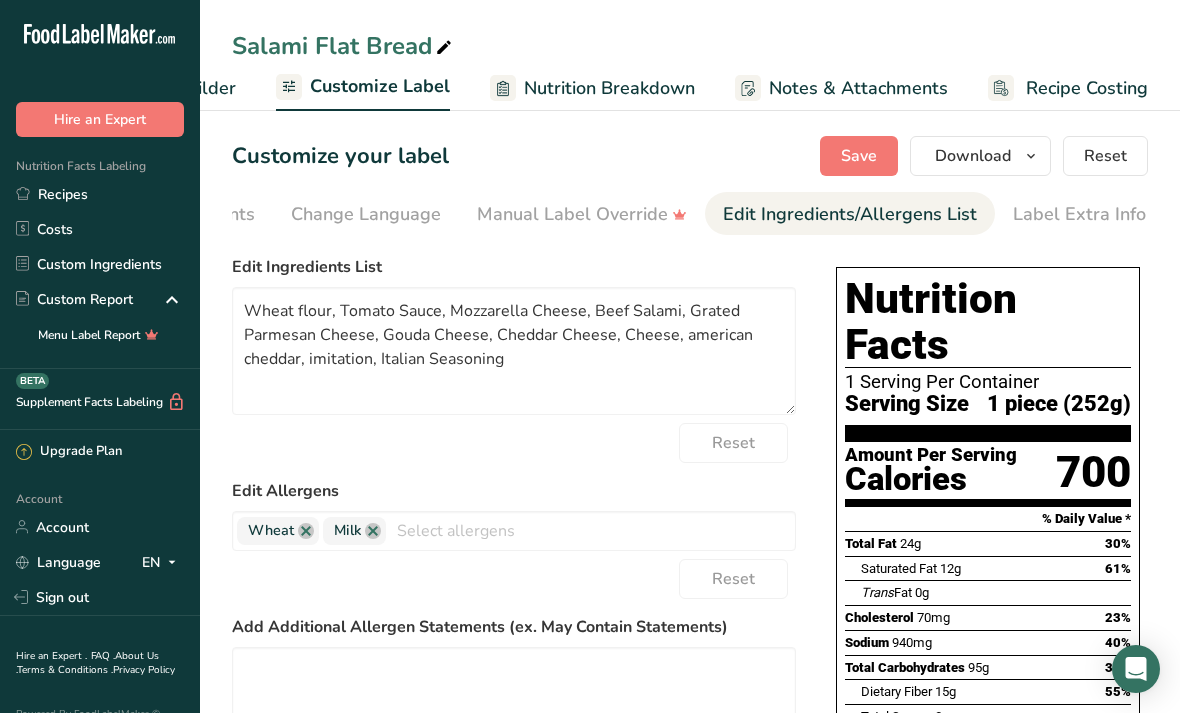 click on "Label Extra Info" at bounding box center [1079, 214] 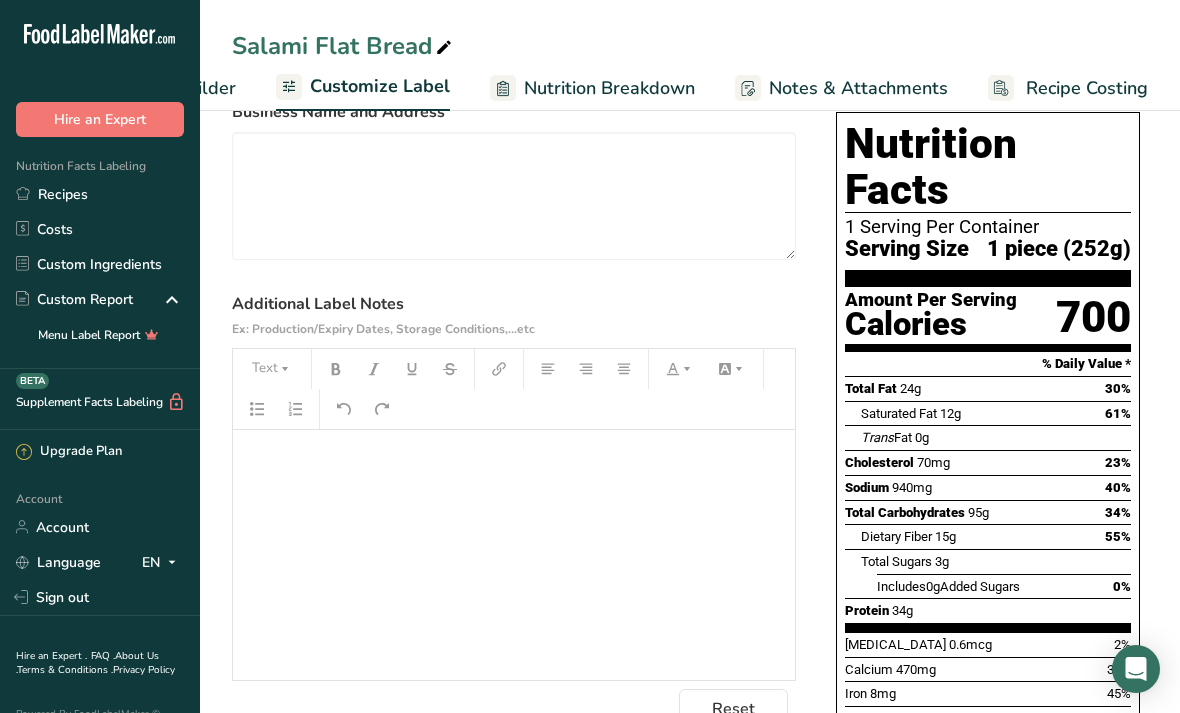 scroll, scrollTop: 0, scrollLeft: 0, axis: both 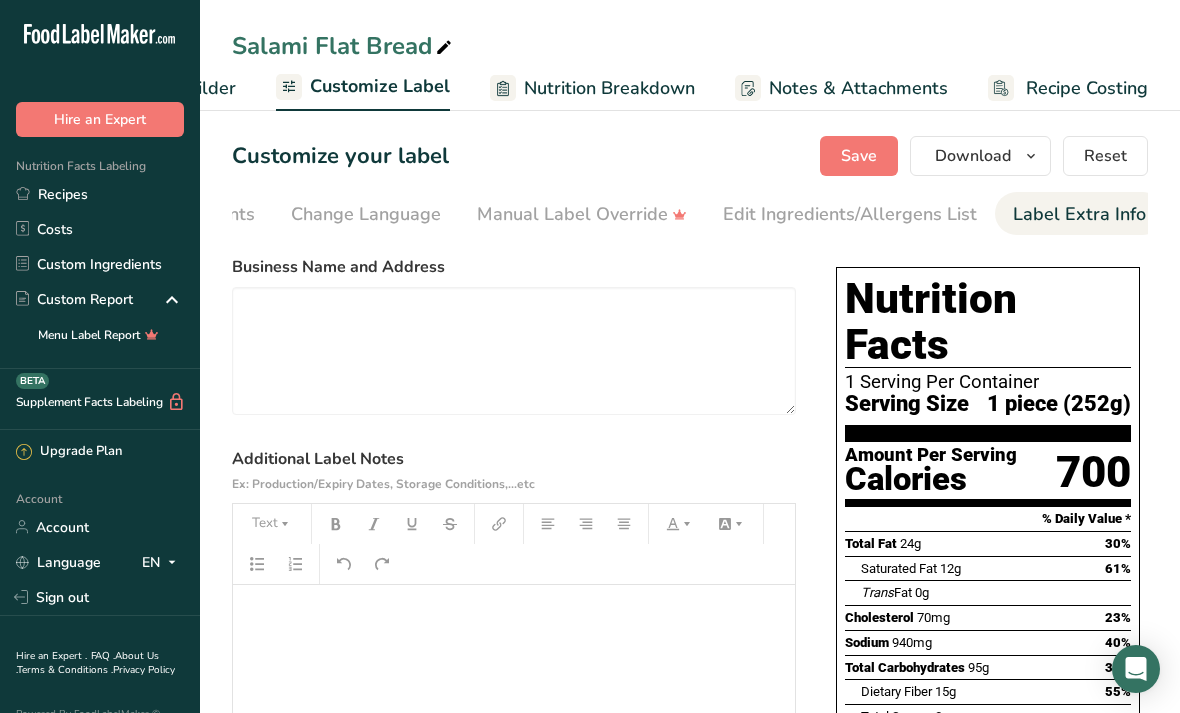 click on "Nutrition Breakdown" at bounding box center [609, 88] 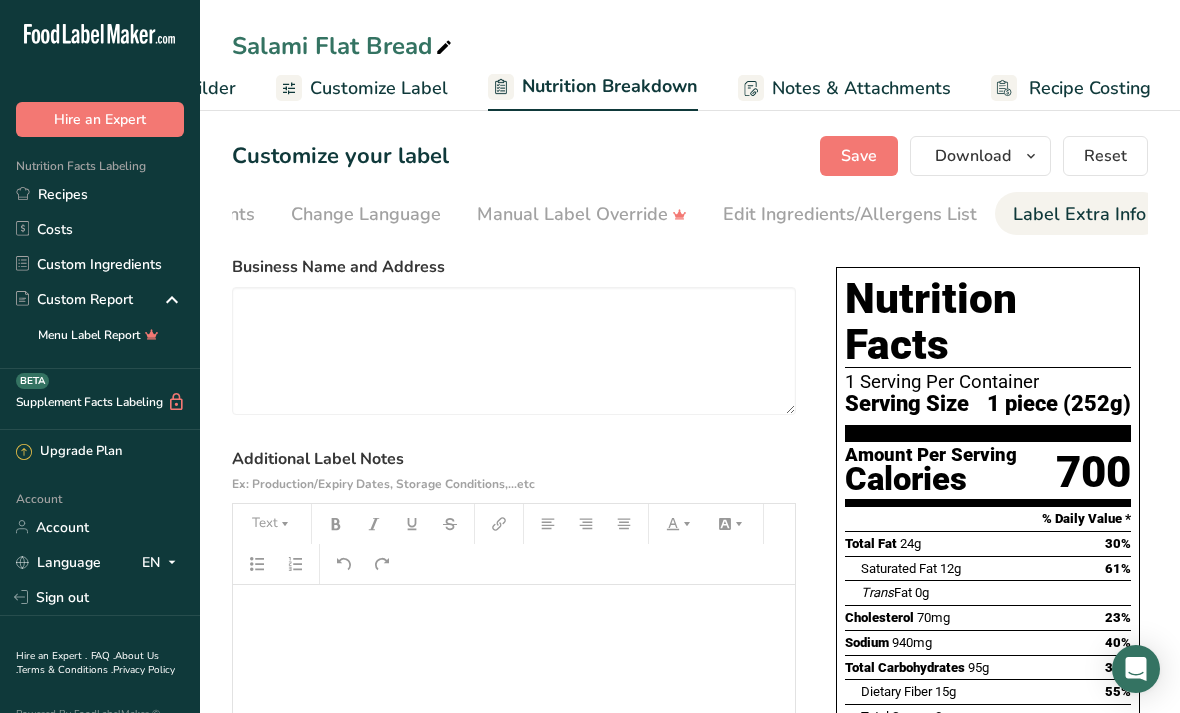 scroll, scrollTop: 0, scrollLeft: 342, axis: horizontal 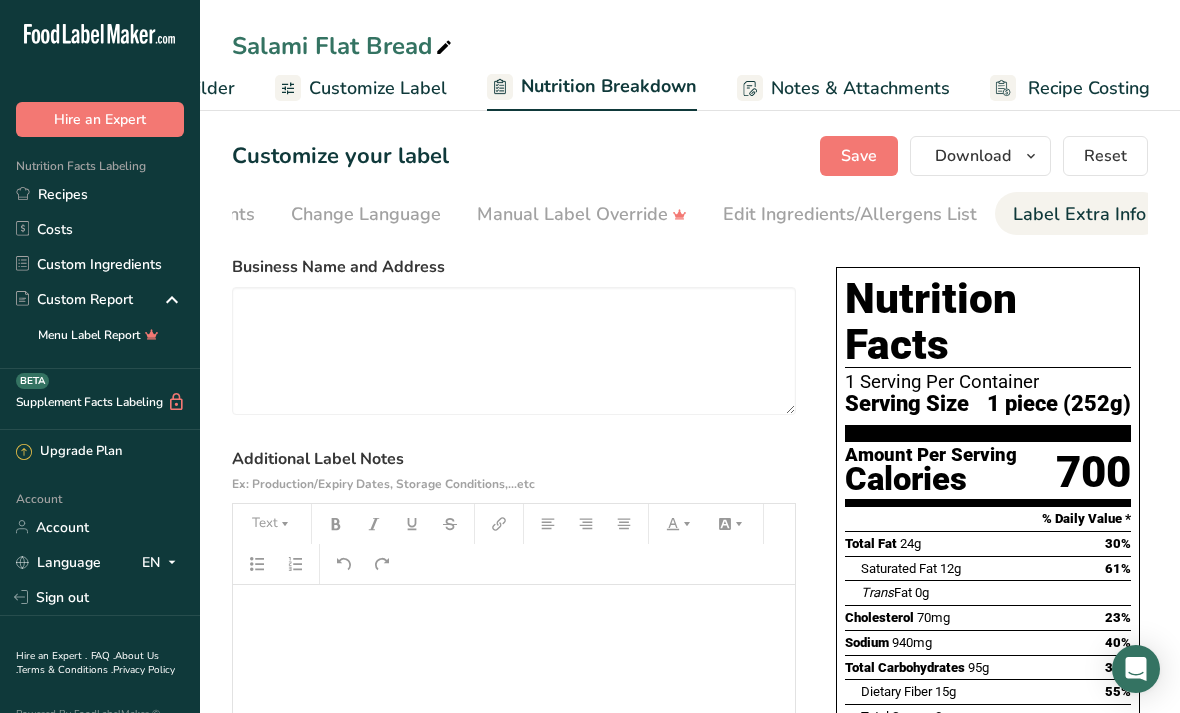 select on "Calories" 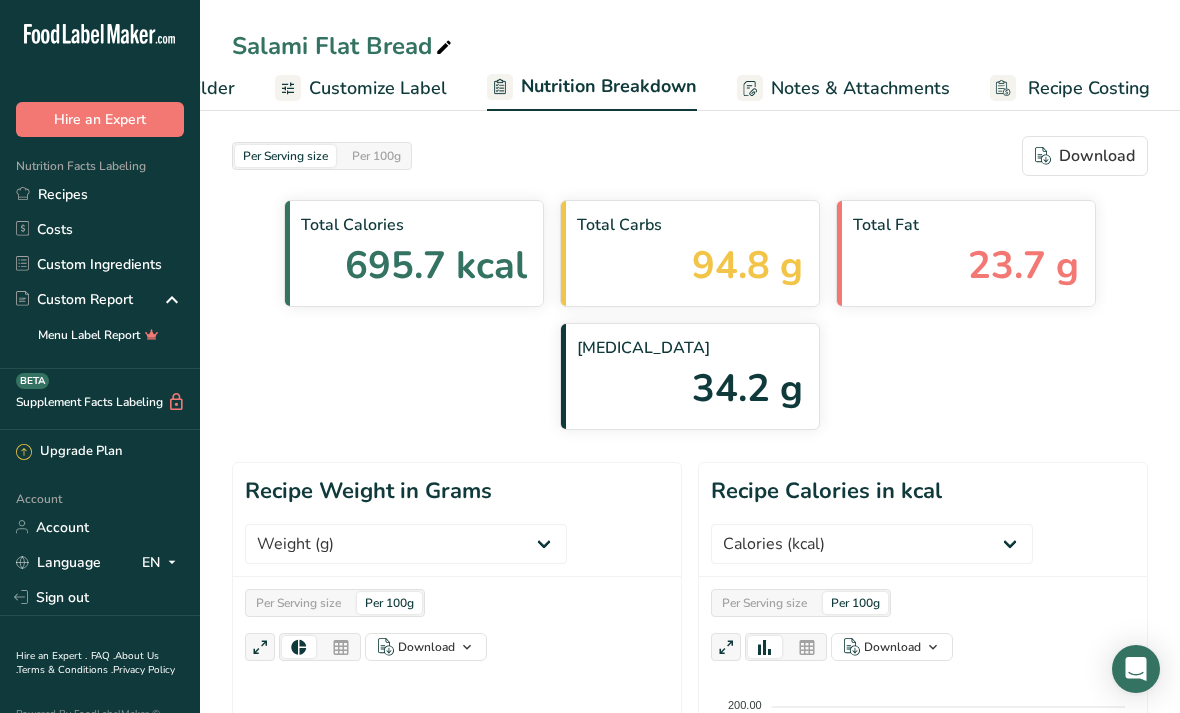 scroll, scrollTop: 0, scrollLeft: 343, axis: horizontal 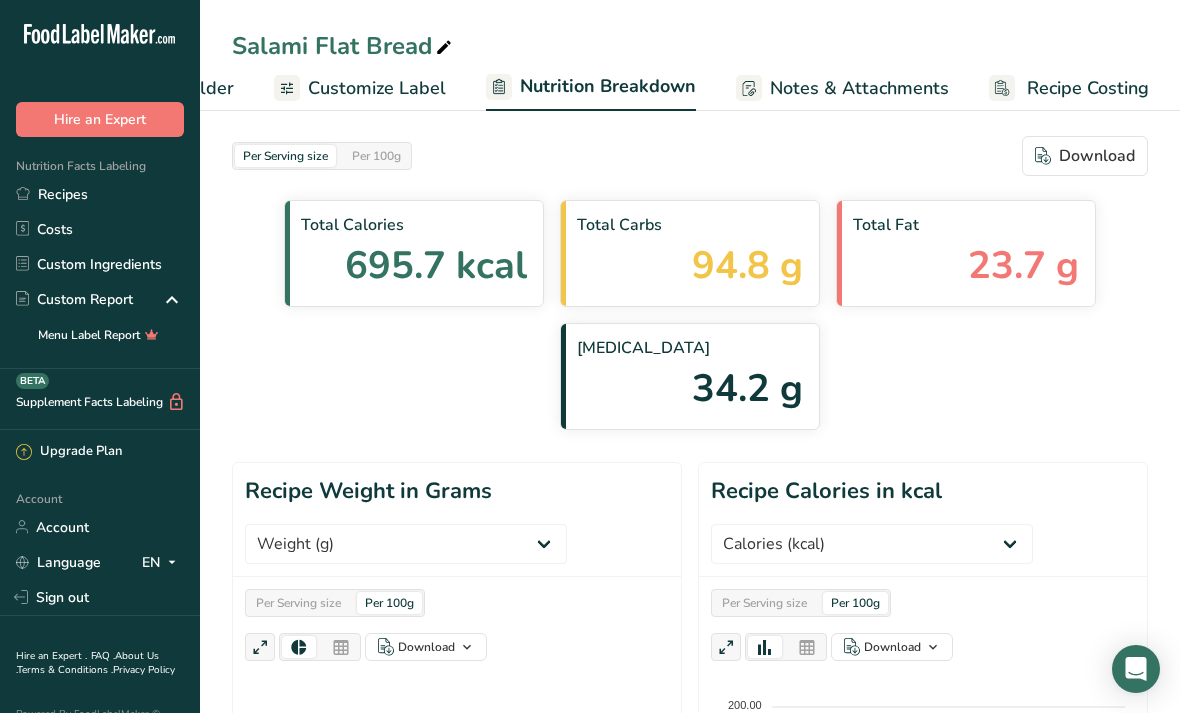 click on "Notes & Attachments" at bounding box center [859, 88] 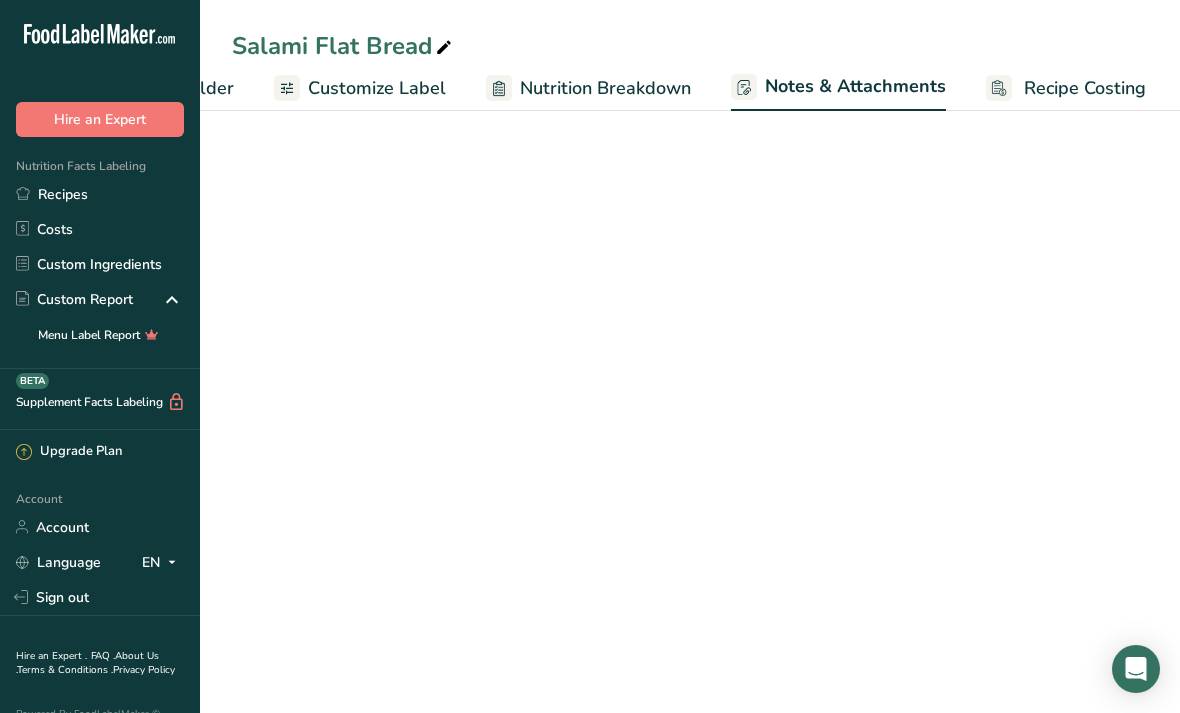 scroll, scrollTop: 0, scrollLeft: 342, axis: horizontal 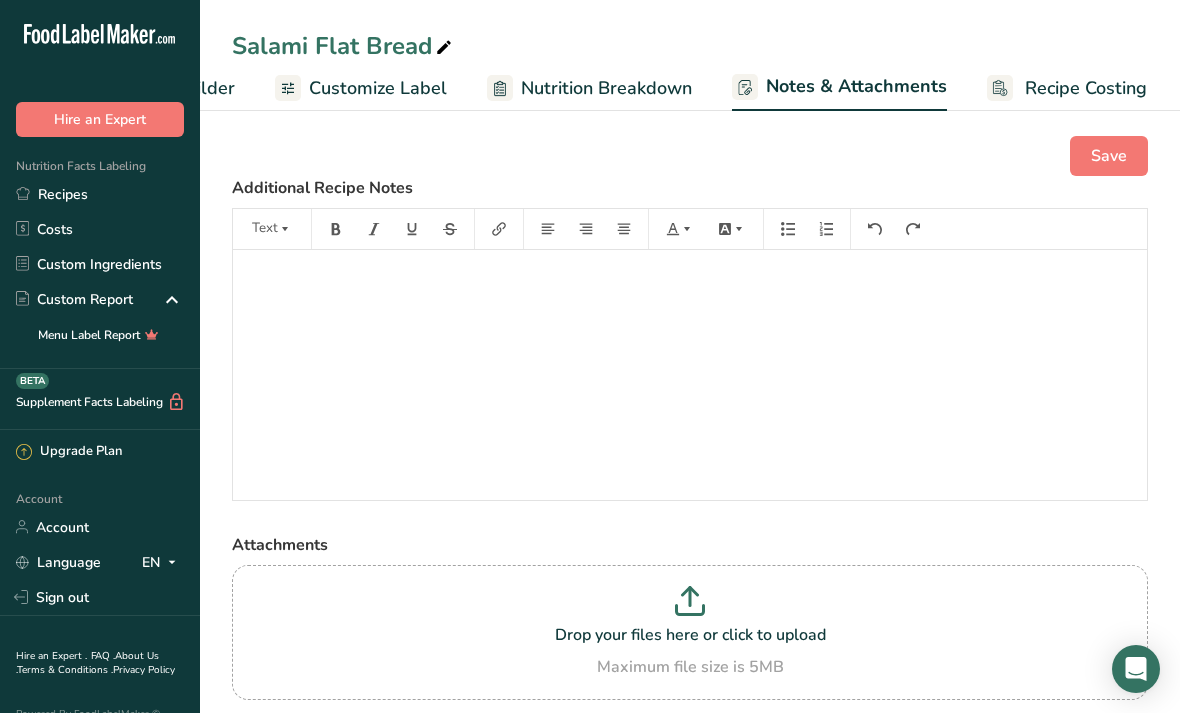 click on "Recipe Costing" at bounding box center (1086, 88) 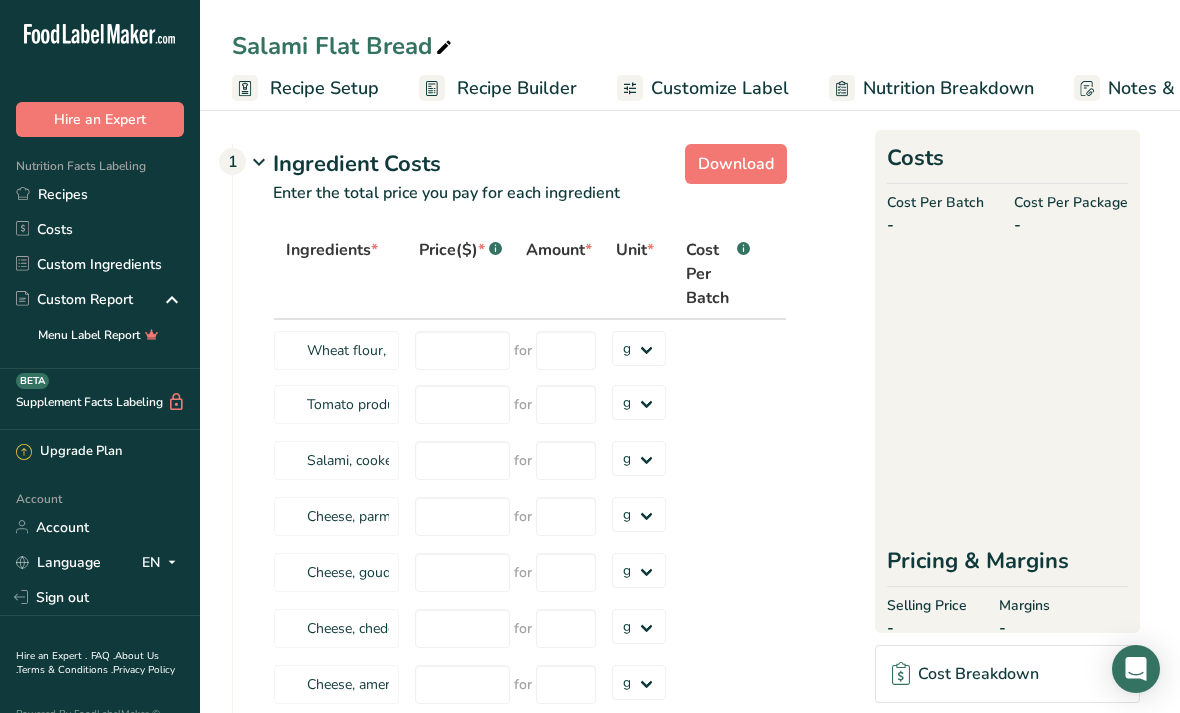 scroll, scrollTop: 0, scrollLeft: 0, axis: both 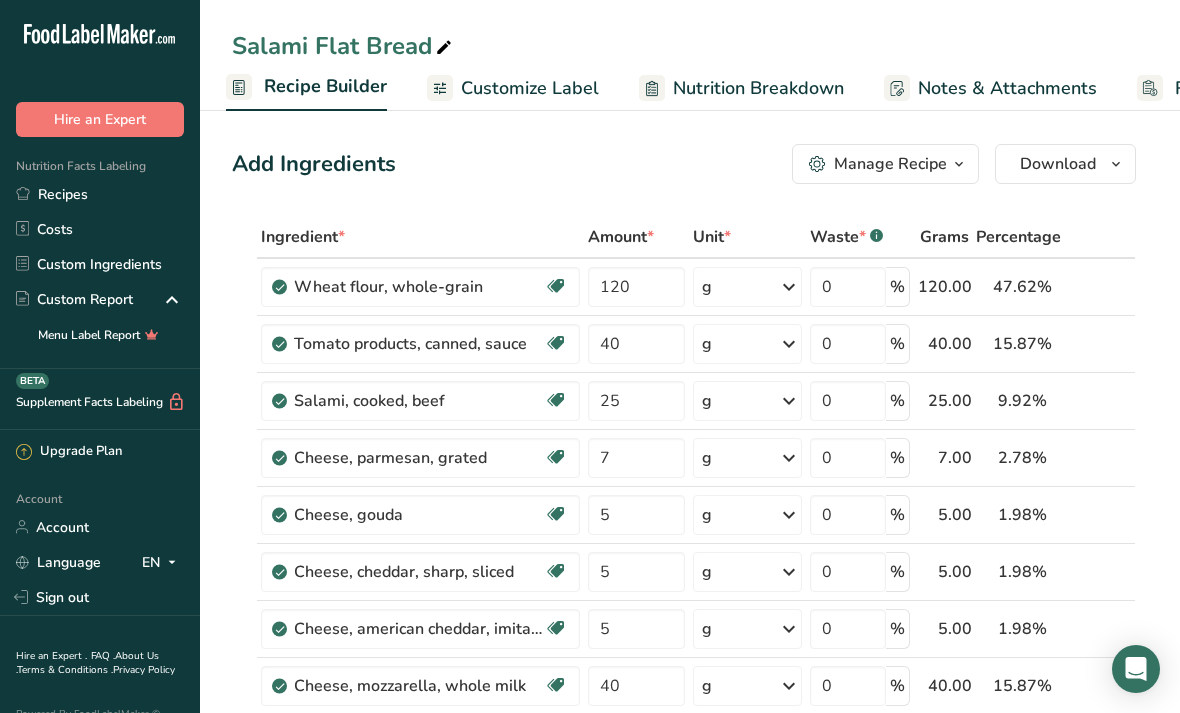 click on "Nutrition Facts Labeling" at bounding box center [73, 166] 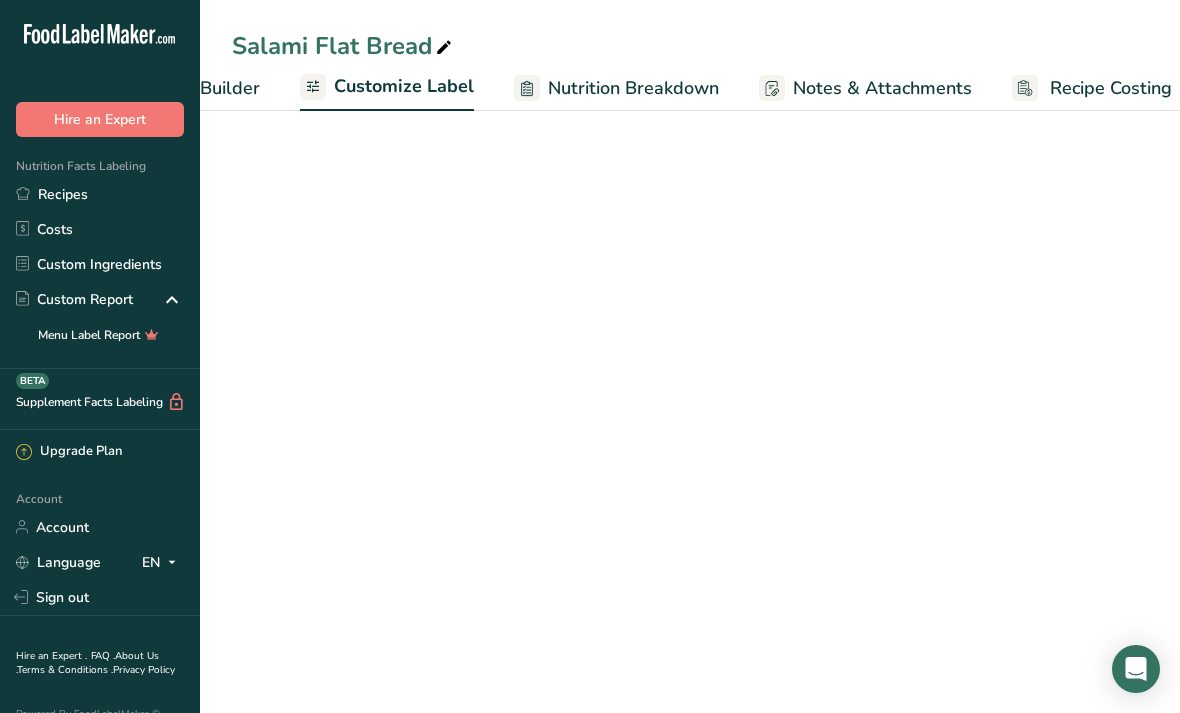 scroll, scrollTop: 0, scrollLeft: 341, axis: horizontal 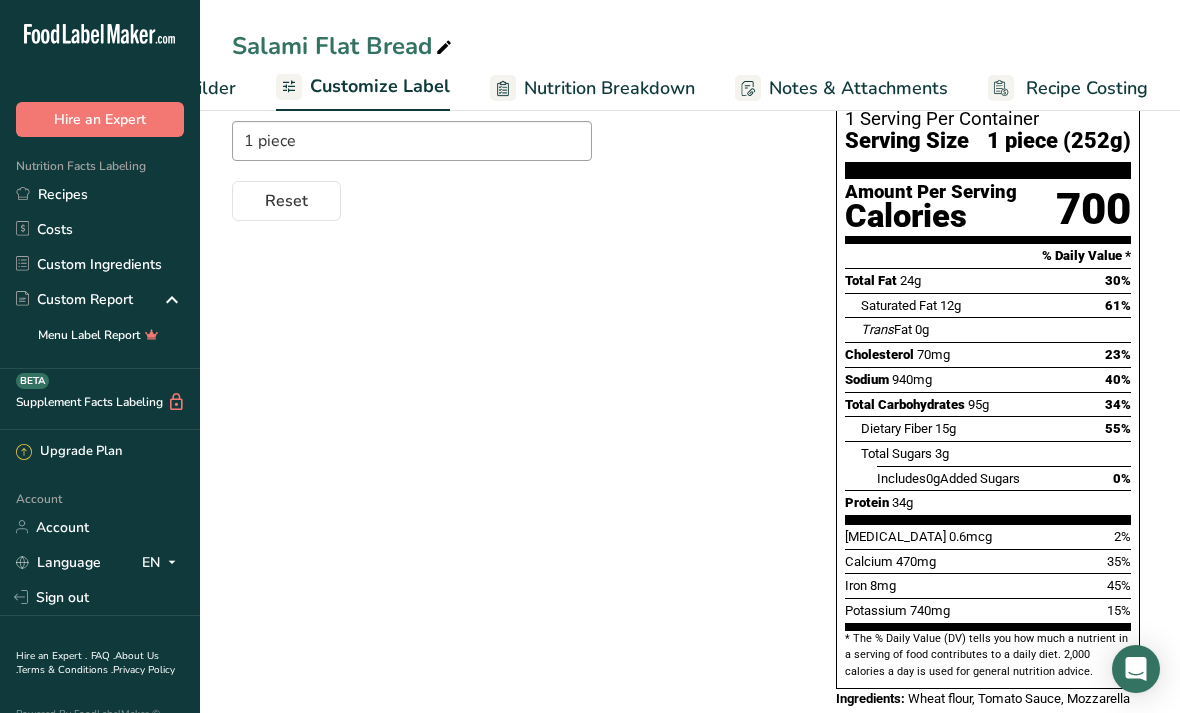 click at bounding box center (1136, 669) 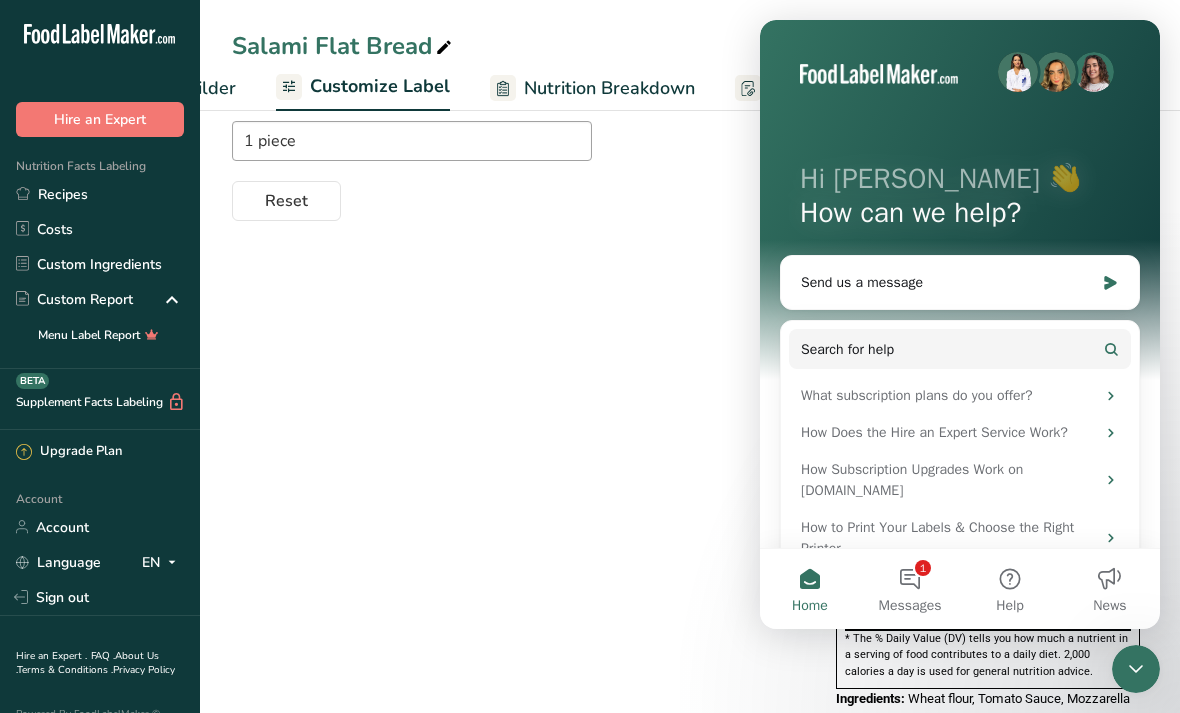 scroll, scrollTop: 0, scrollLeft: 0, axis: both 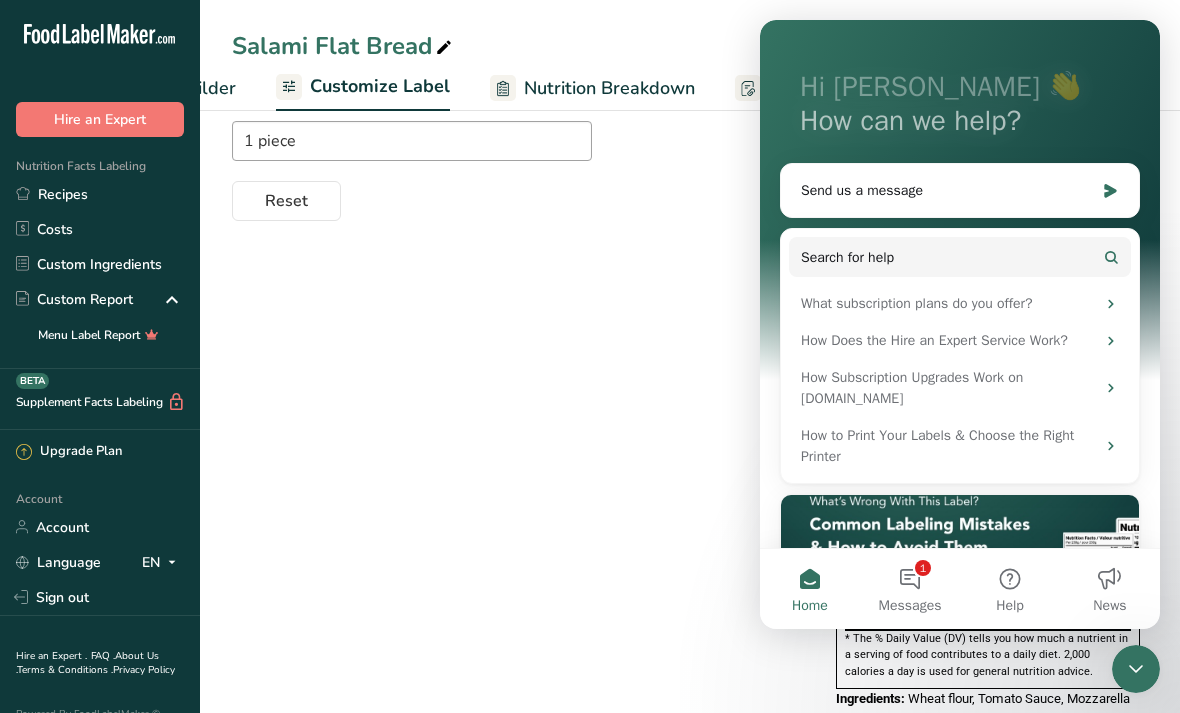 click on "Choose your label style
Standard FDA label
USA (FDA)
Standard FDA label
Tabular FDA label
Linear FDA label
Simplified FDA label
Dual Column FDA label (Per Serving/Per Container)
Dual Column FDA label (As Sold/As Prepared)
Aggregate Standard FDA label
Standard FDA label with Micronutrients listed side-by-side
UK (FSA)
UK Mandatory Label "Back of Pack"
UK Traffic Light Label  "Front of Pack"
Canadian (CFIA)
Canadian Standard label
Canadian Dual Column label" at bounding box center [690, 395] 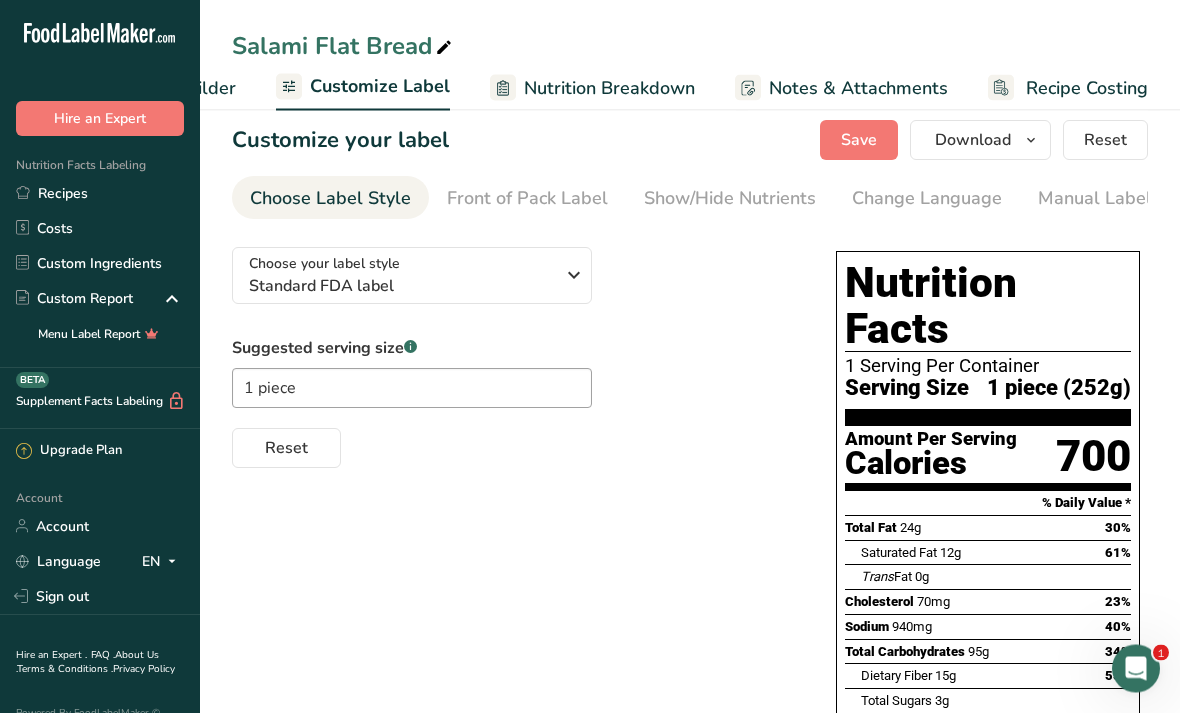 scroll, scrollTop: 13, scrollLeft: 0, axis: vertical 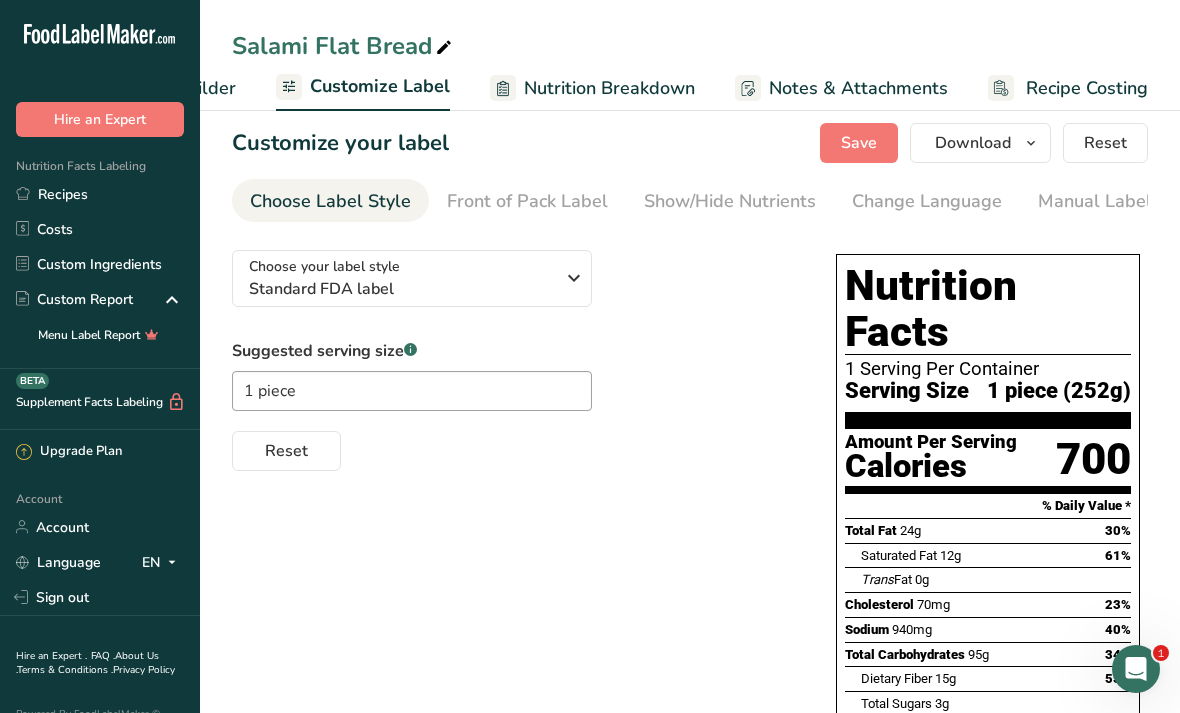 click on "Standard FDA label" at bounding box center (401, 289) 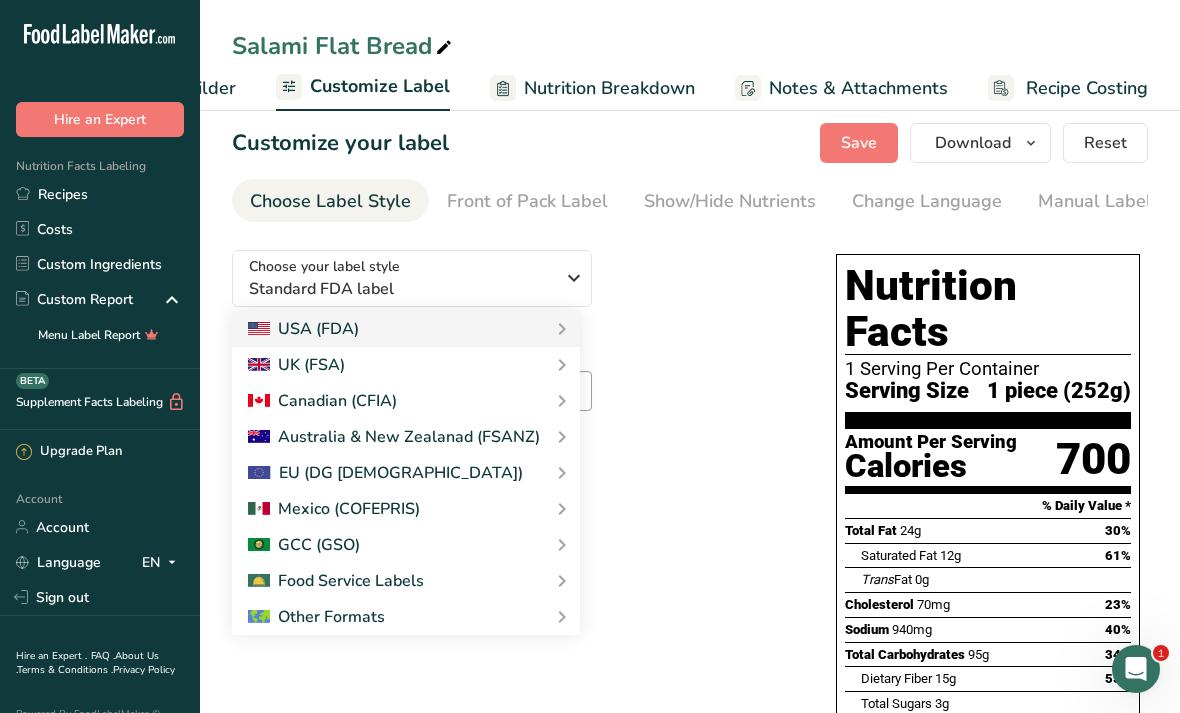 click on "UK (FSA)" at bounding box center [406, 365] 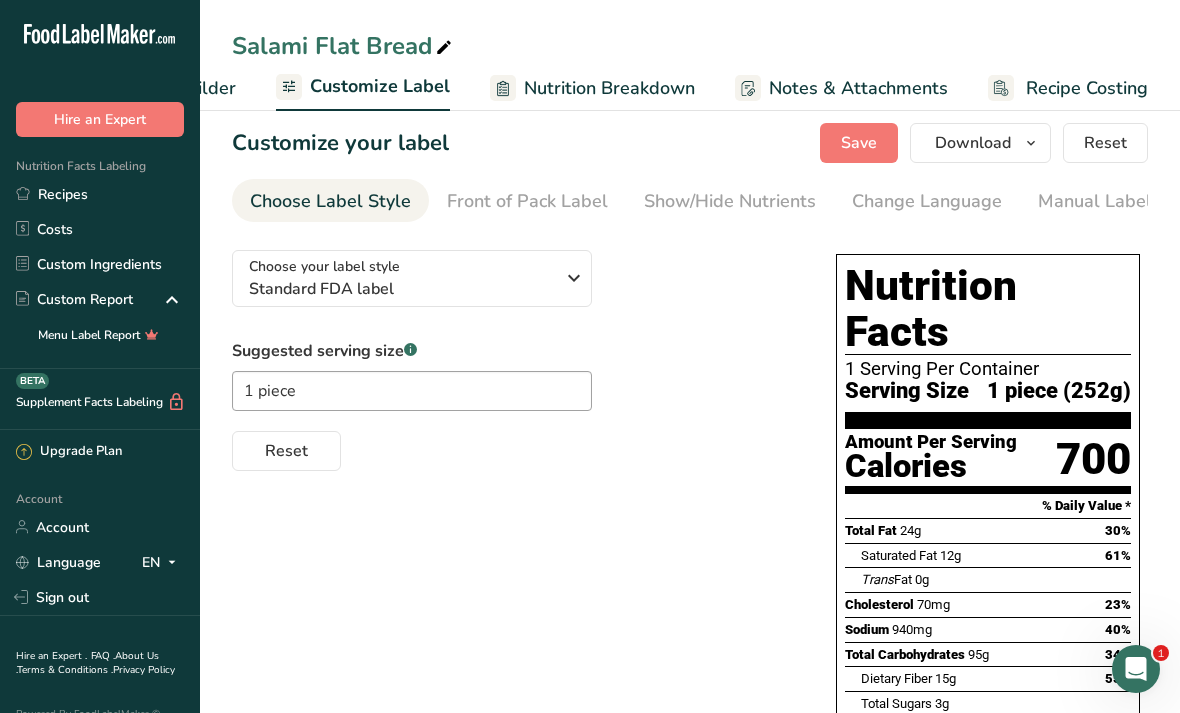 scroll, scrollTop: 0, scrollLeft: 0, axis: both 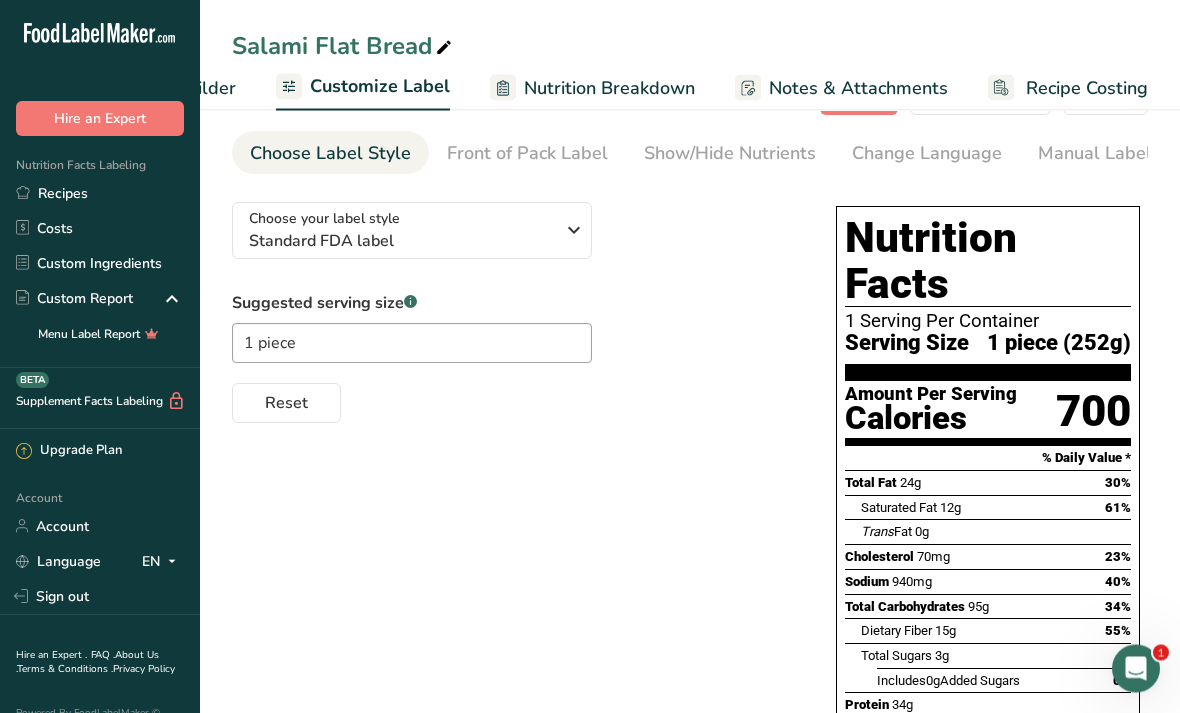 click on "Choose your label style
Standard FDA label
USA (FDA)
Standard FDA label
Tabular FDA label
Linear FDA label
Simplified FDA label
Dual Column FDA label (Per Serving/Per Container)
Dual Column FDA label (As Sold/As Prepared)
Aggregate Standard FDA label
Standard FDA label with Micronutrients listed side-by-side
UK (FSA)
UK Mandatory Label "Back of Pack"
UK Traffic Light Label  "Front of Pack"
Canadian (CFIA)
Canadian Standard label
Canadian Dual Column label" at bounding box center (690, 598) 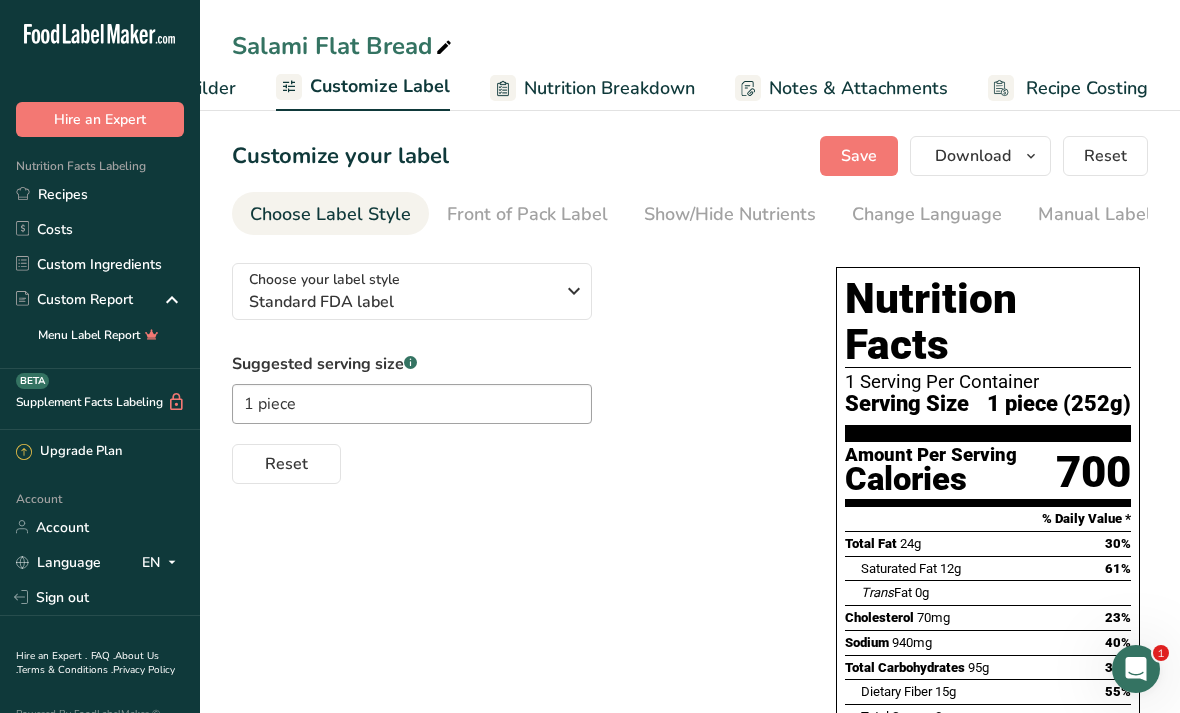 click on "Save" at bounding box center [859, 156] 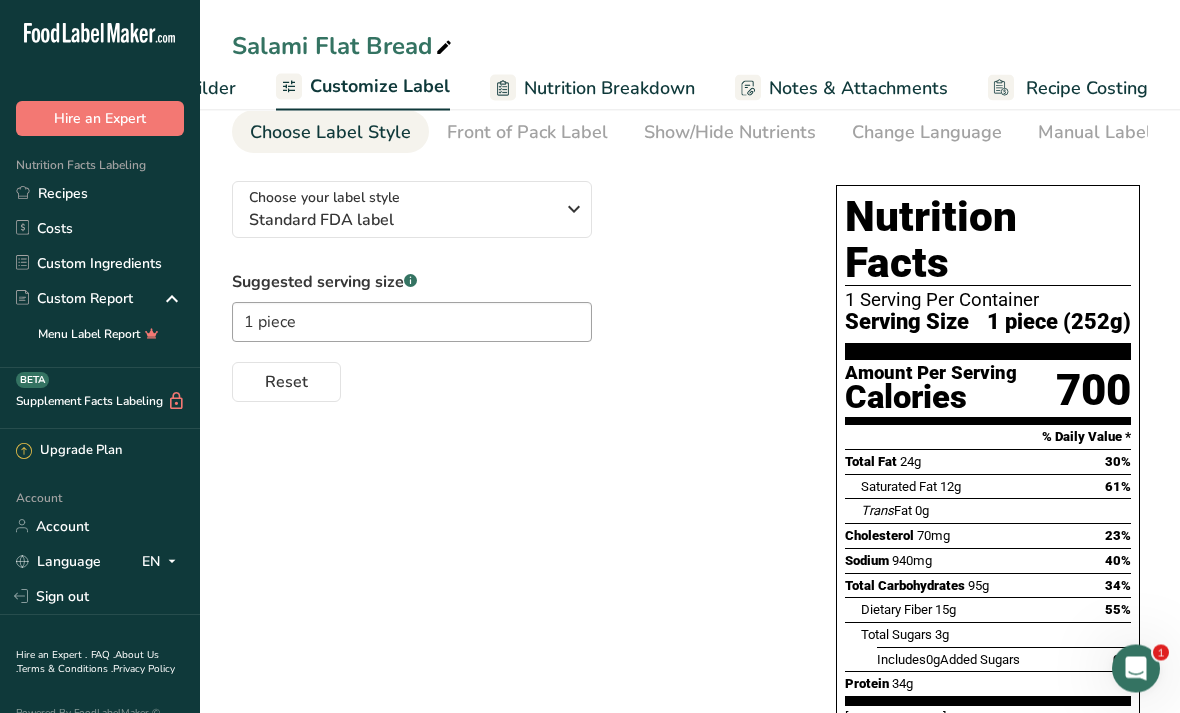 scroll, scrollTop: 78, scrollLeft: 0, axis: vertical 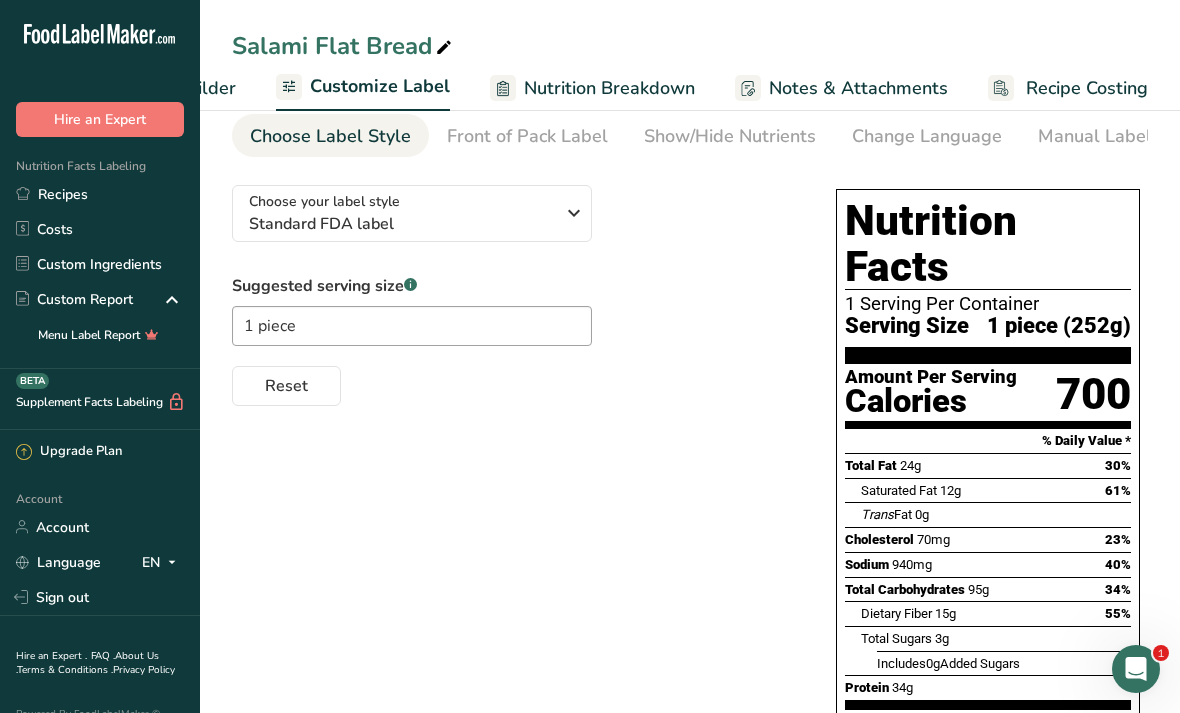 click on "Standard FDA label" at bounding box center (401, 224) 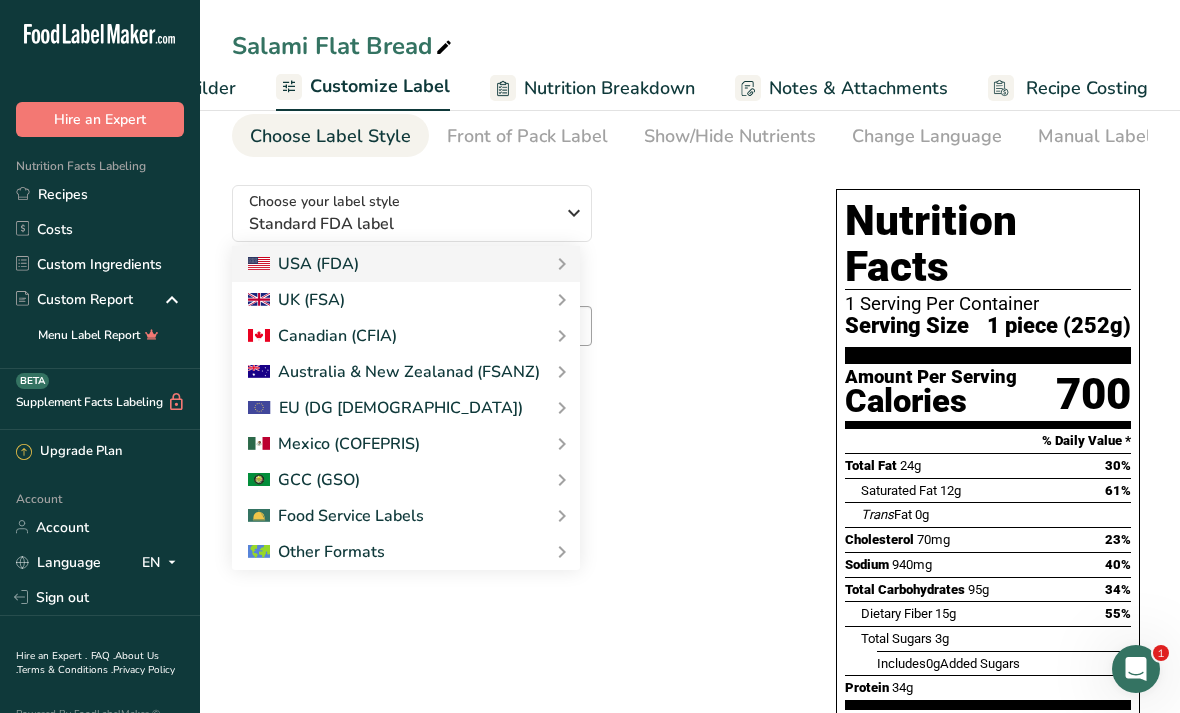 click at bounding box center (562, 300) 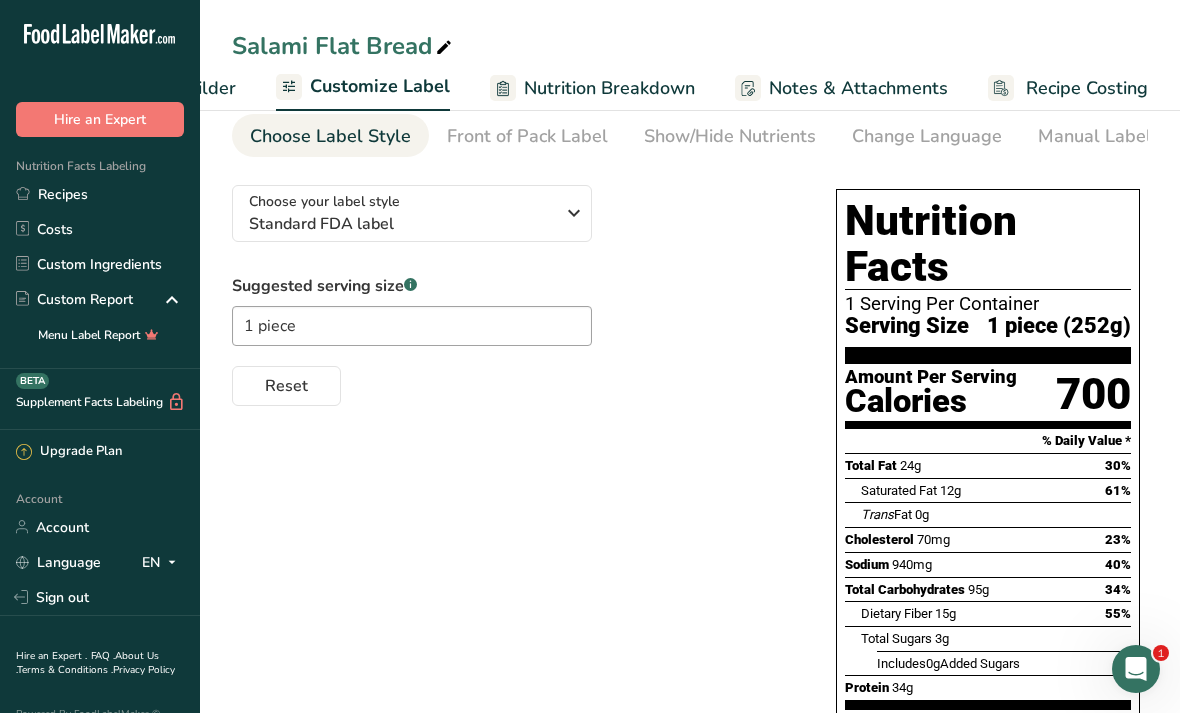 click on "Standard FDA label" at bounding box center (401, 224) 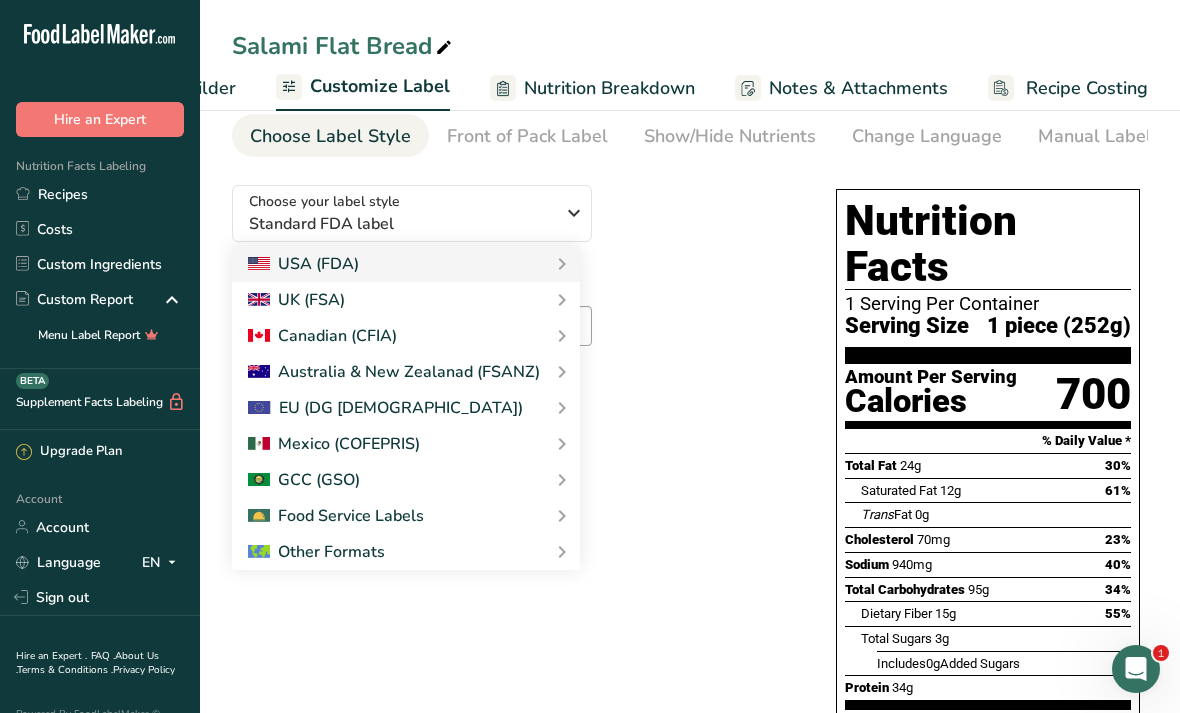 click on "UK (FSA)" at bounding box center (406, 300) 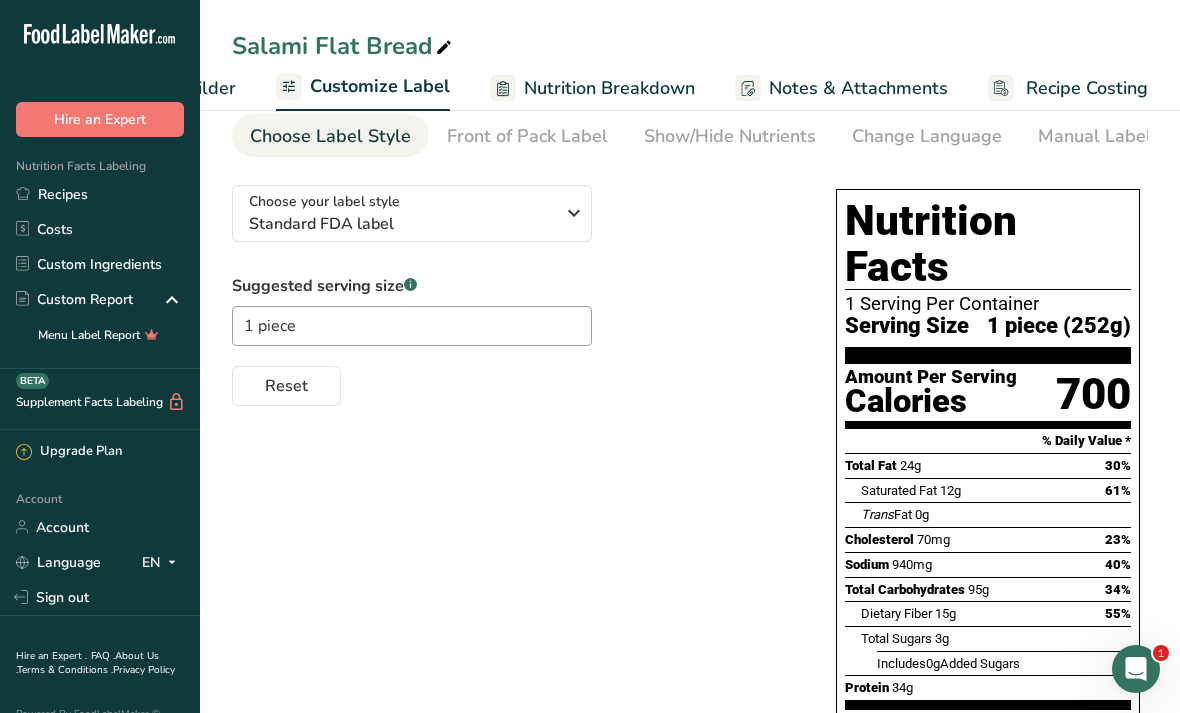 click on "Standard FDA label" at bounding box center [401, 224] 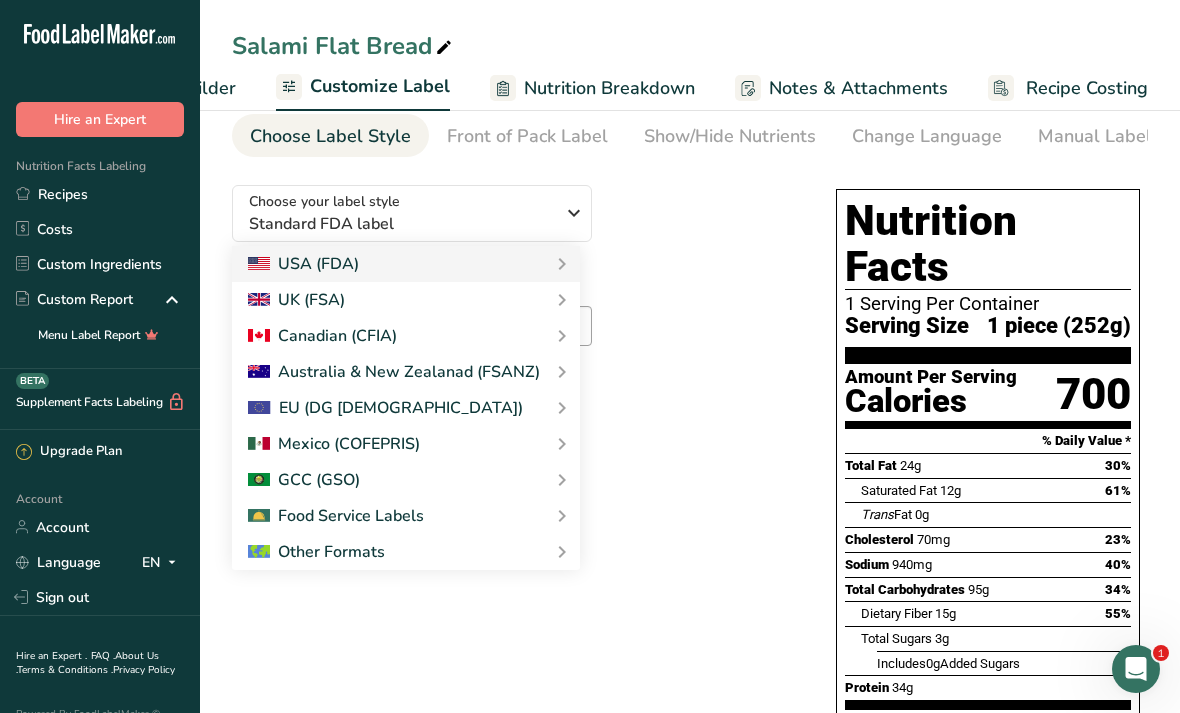 click on "Canadian (CFIA)" at bounding box center [406, 336] 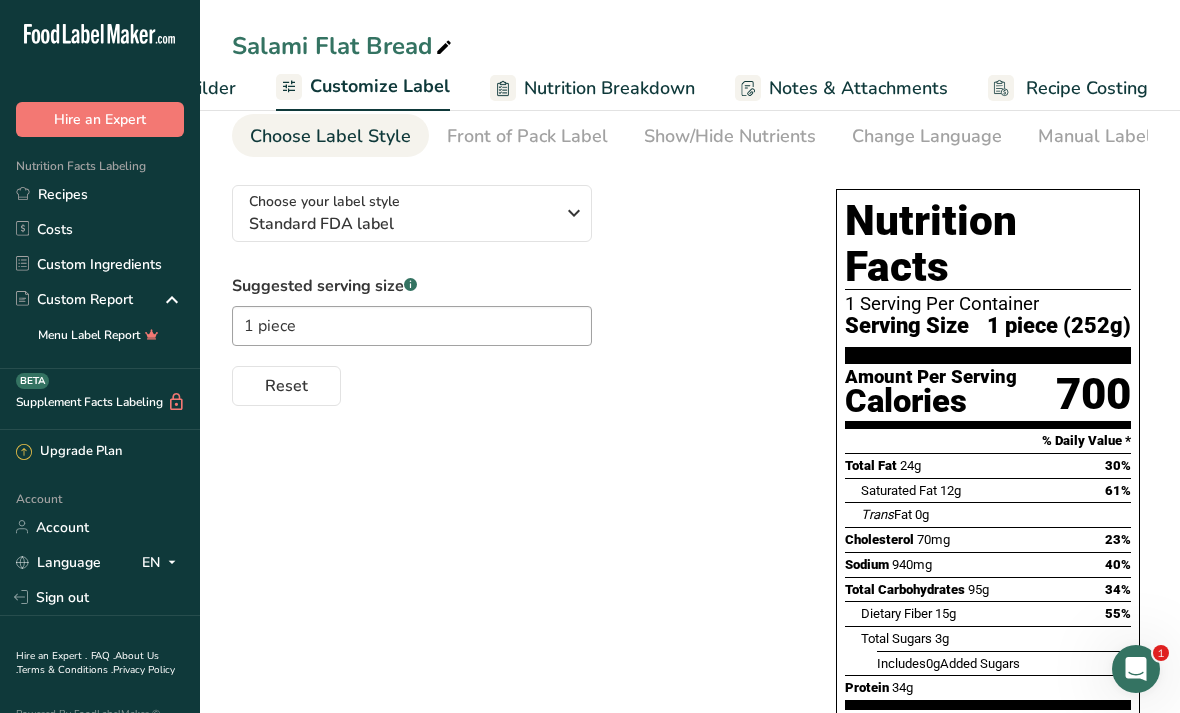click on "Standard FDA label" at bounding box center (401, 224) 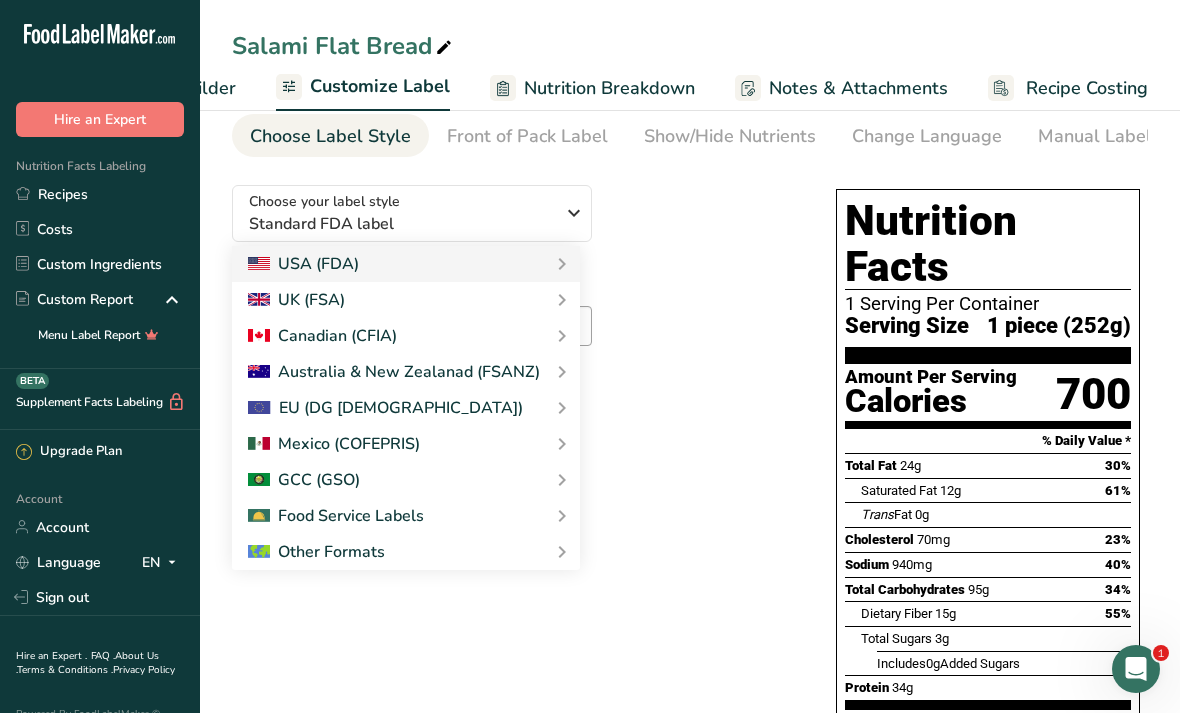 click on "UK Mandatory Label "Back of Pack"" at bounding box center (0, 0) 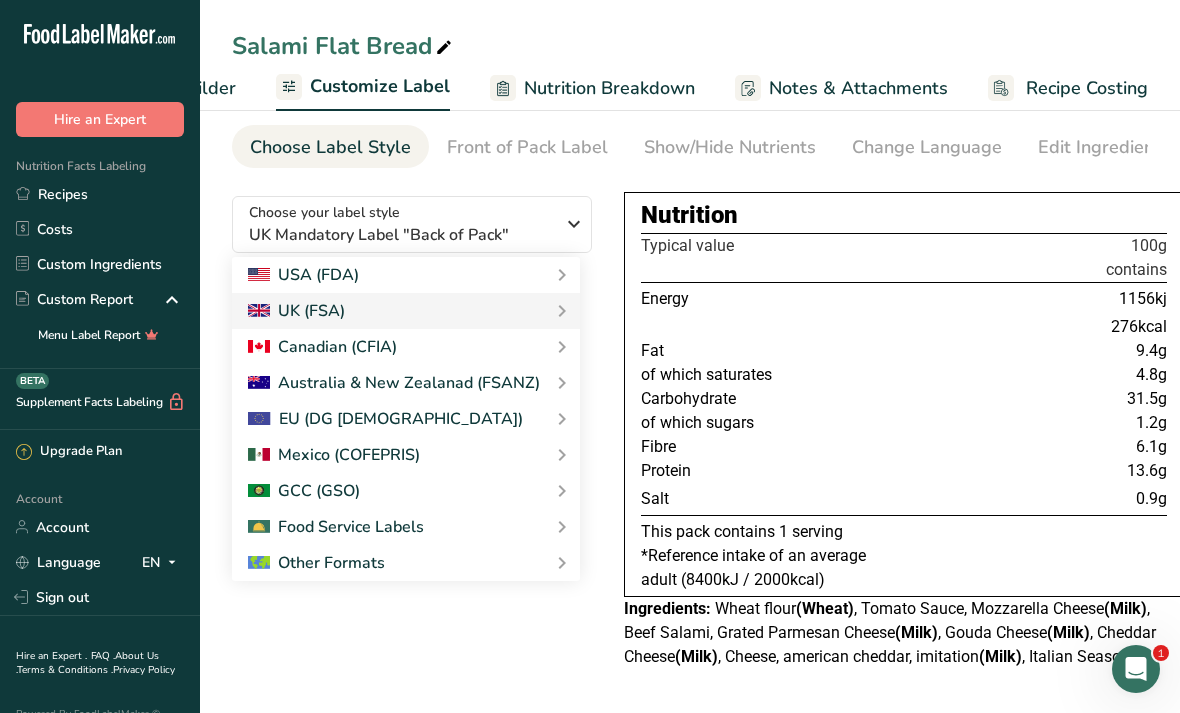 scroll, scrollTop: 3, scrollLeft: 0, axis: vertical 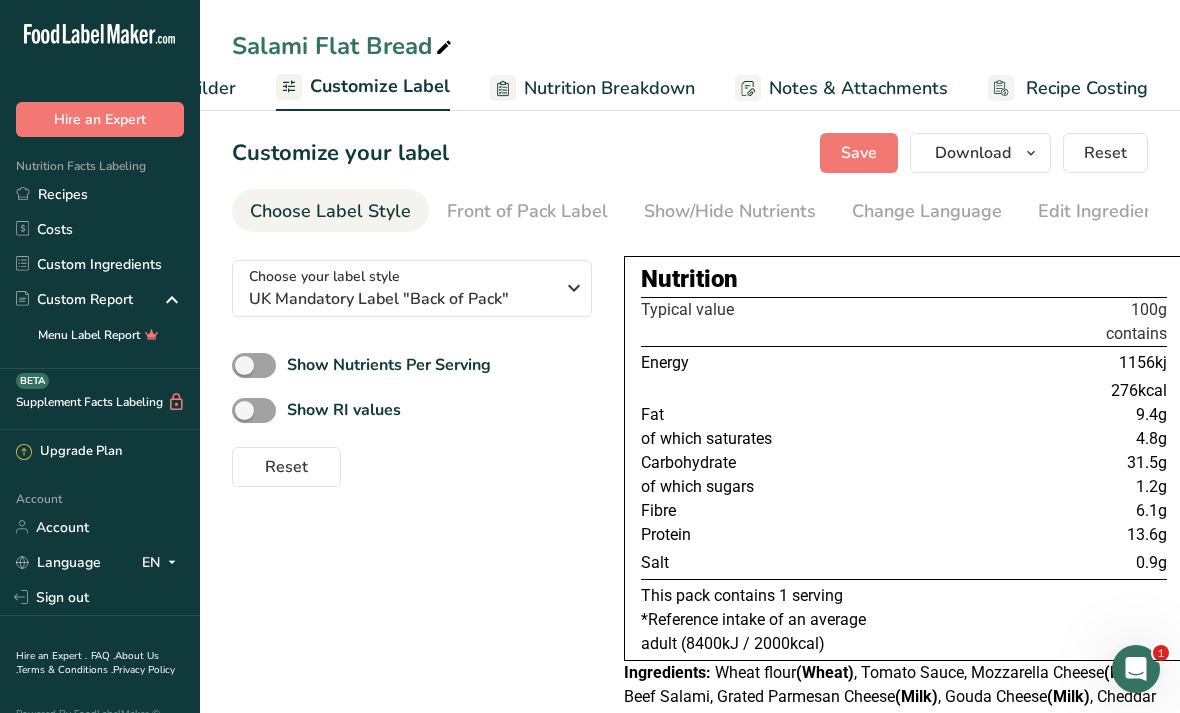 click on "UK Mandatory Label "Back of Pack"" at bounding box center (401, 299) 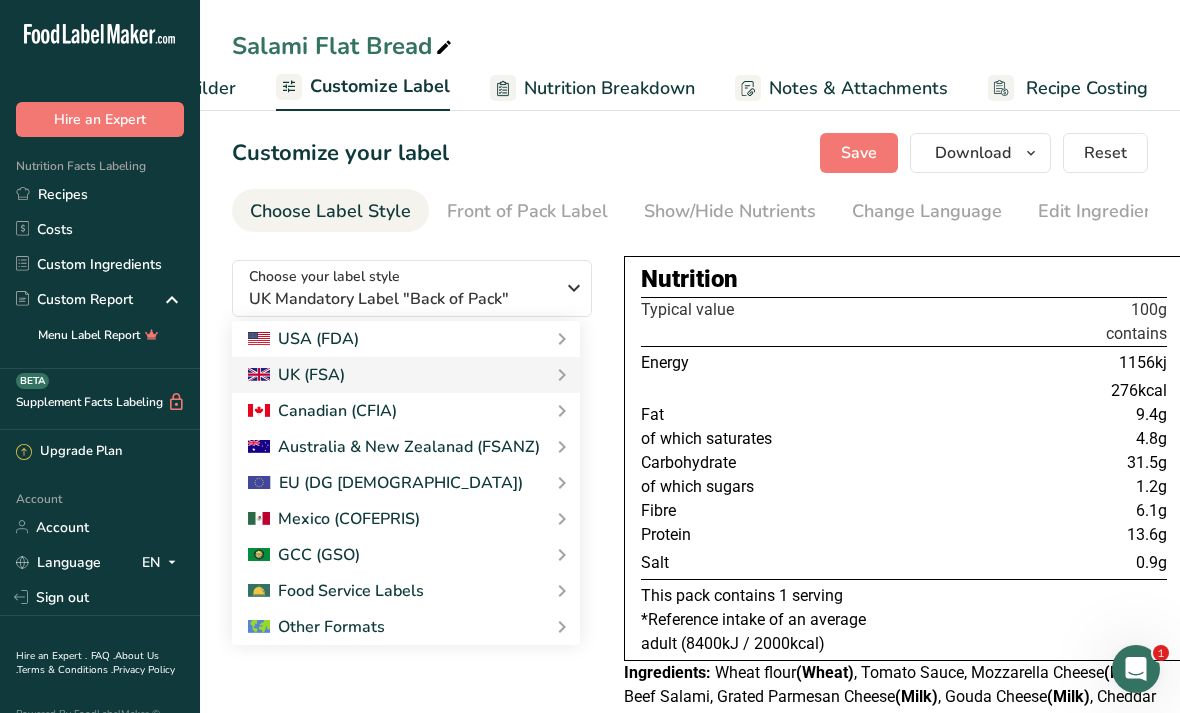 click on "UK Traffic Light Label  "Front of Pack"" at bounding box center [0, 0] 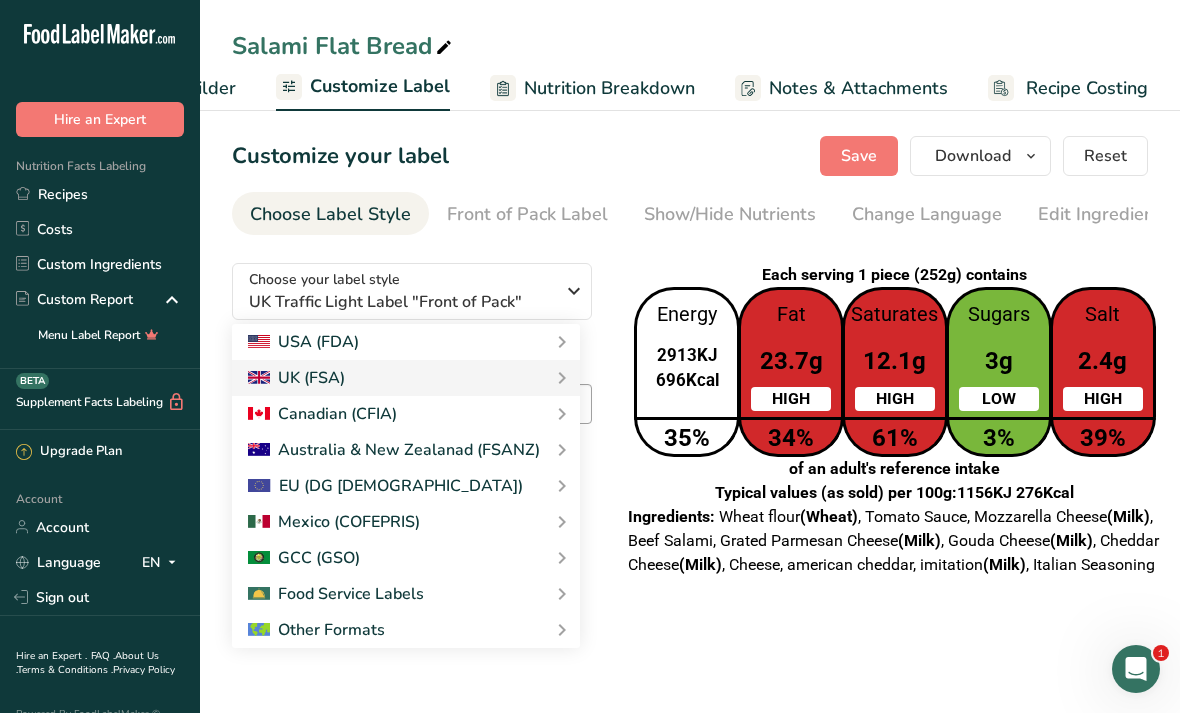 scroll, scrollTop: 0, scrollLeft: 0, axis: both 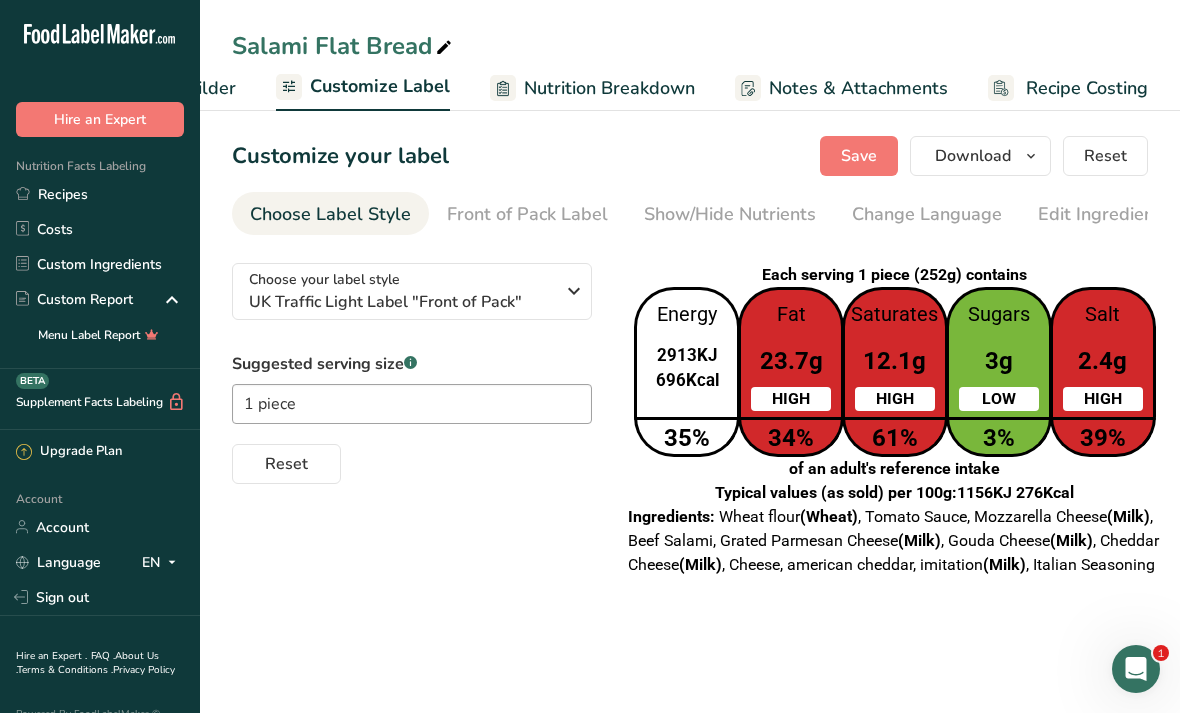 click on "Choose your label style
UK Traffic Light Label  "Front of Pack"" at bounding box center (401, 291) 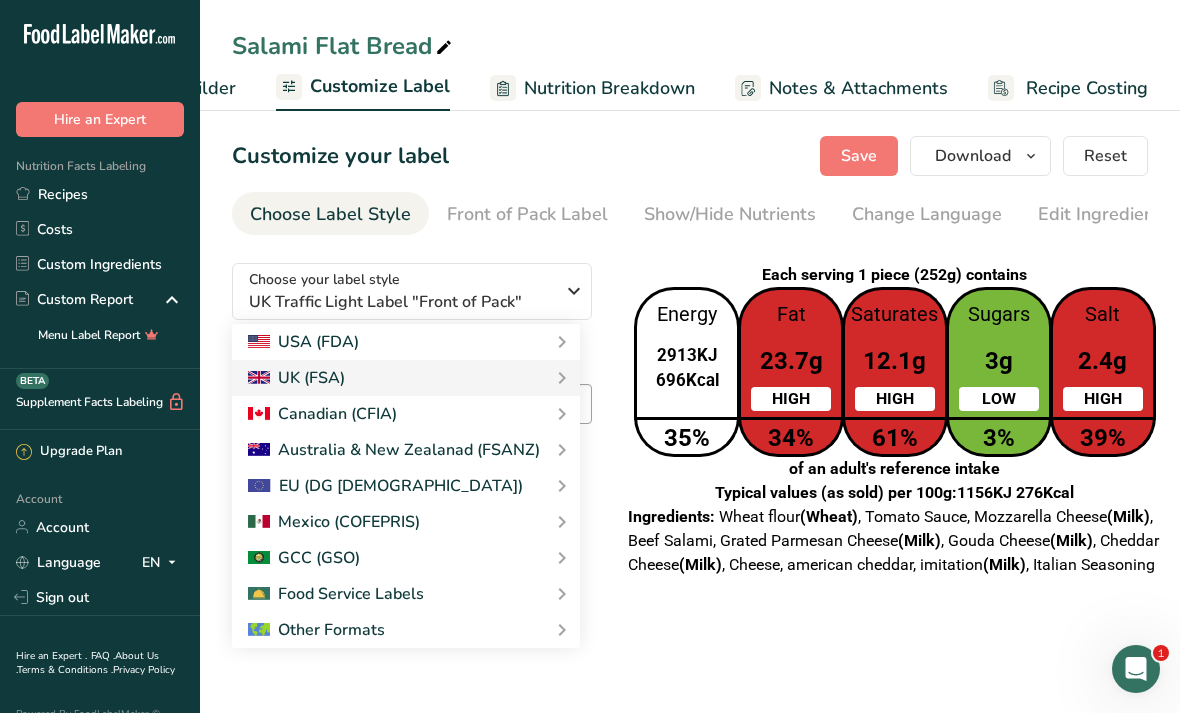 click on "USA (FDA)" at bounding box center [406, 342] 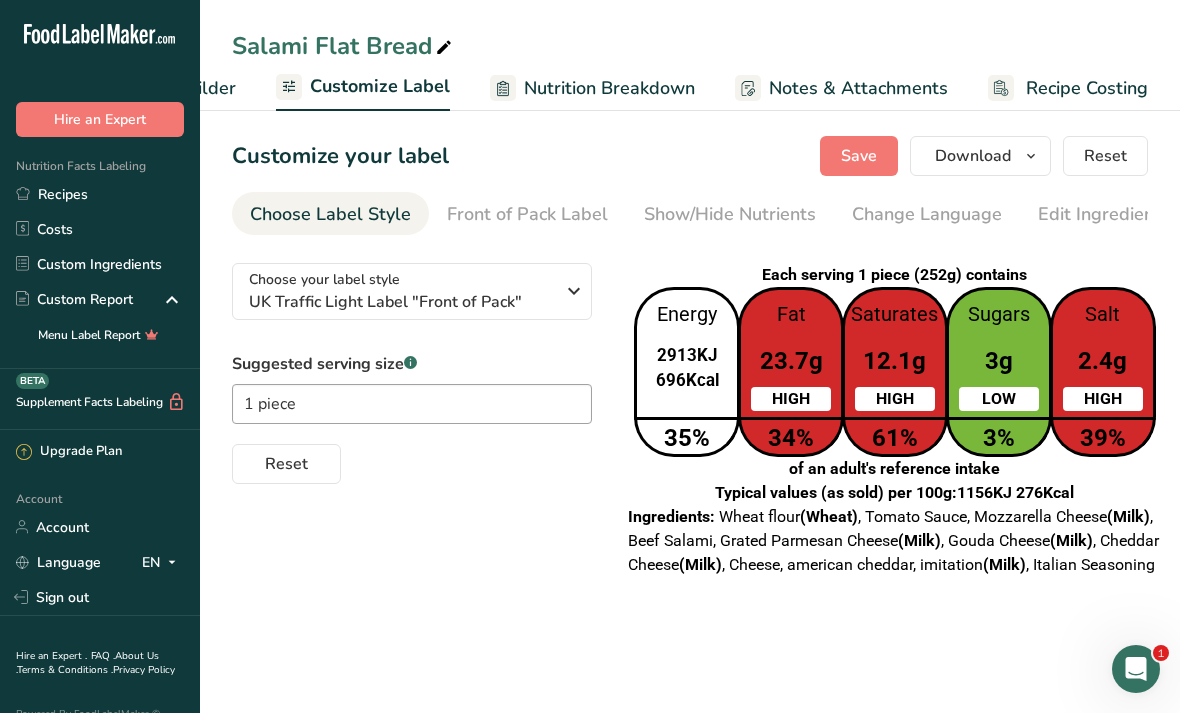 click on "UK Traffic Light Label  "Front of Pack"" at bounding box center [401, 302] 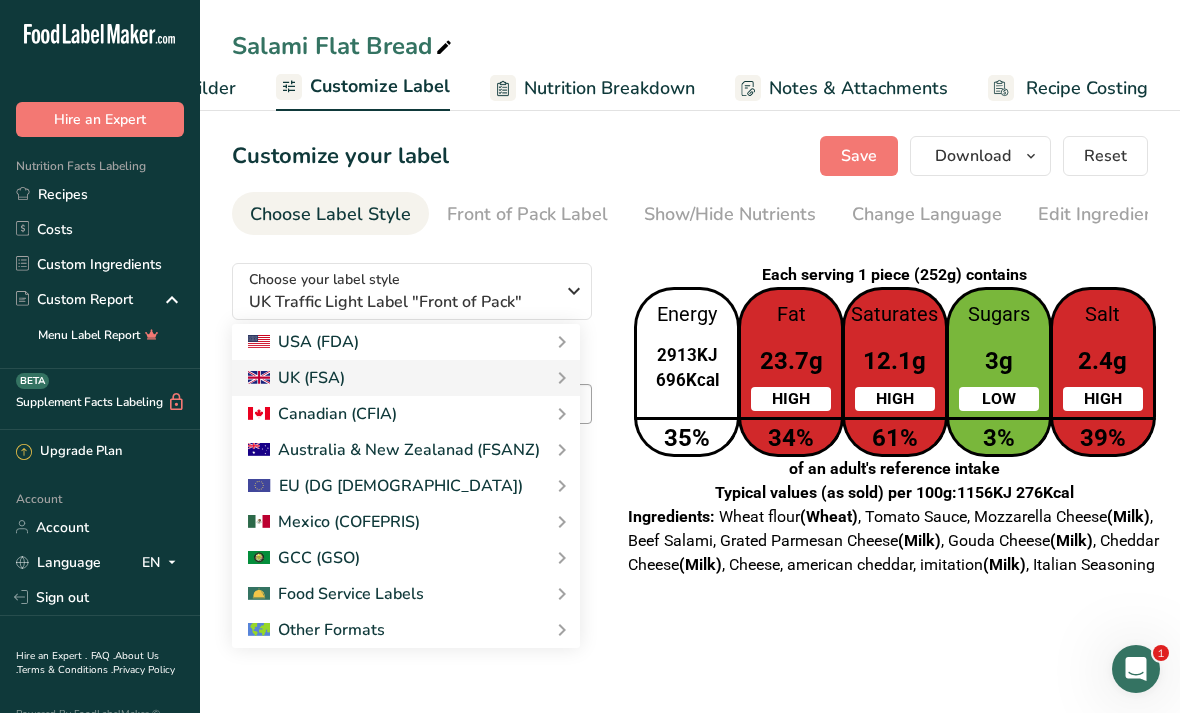 click on "USA (FDA)" at bounding box center [406, 342] 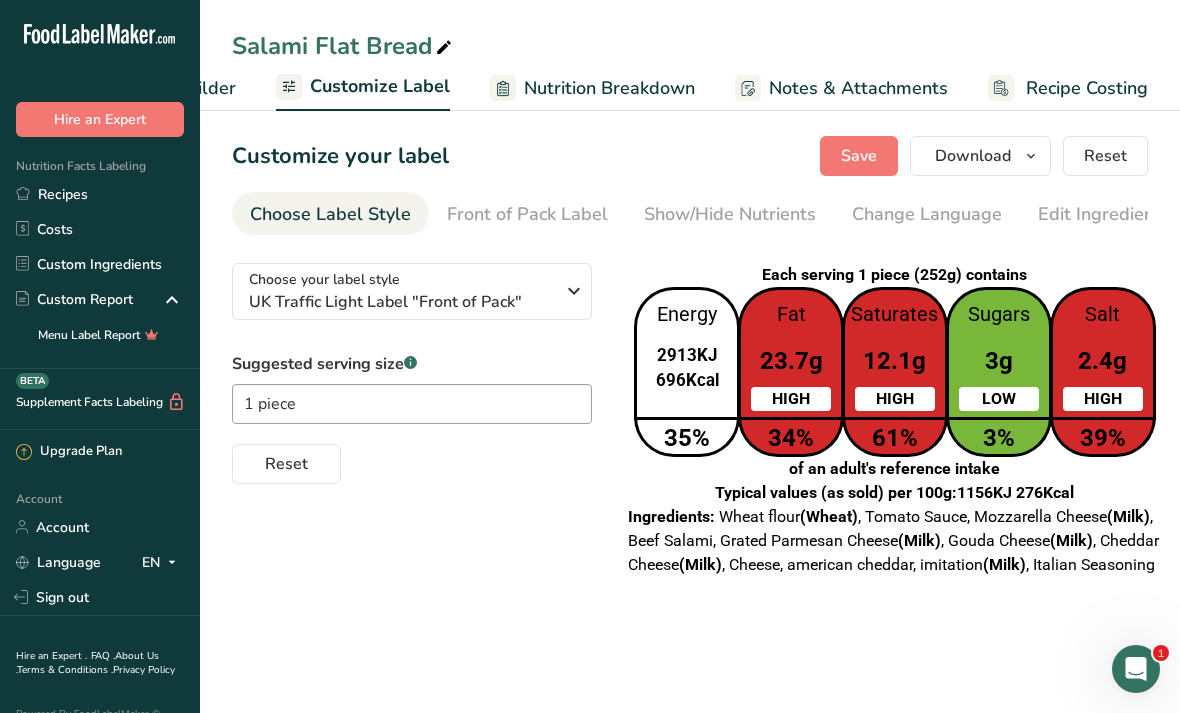 click on "Choose your label style
UK Traffic Light Label  "Front of Pack"" at bounding box center (401, 291) 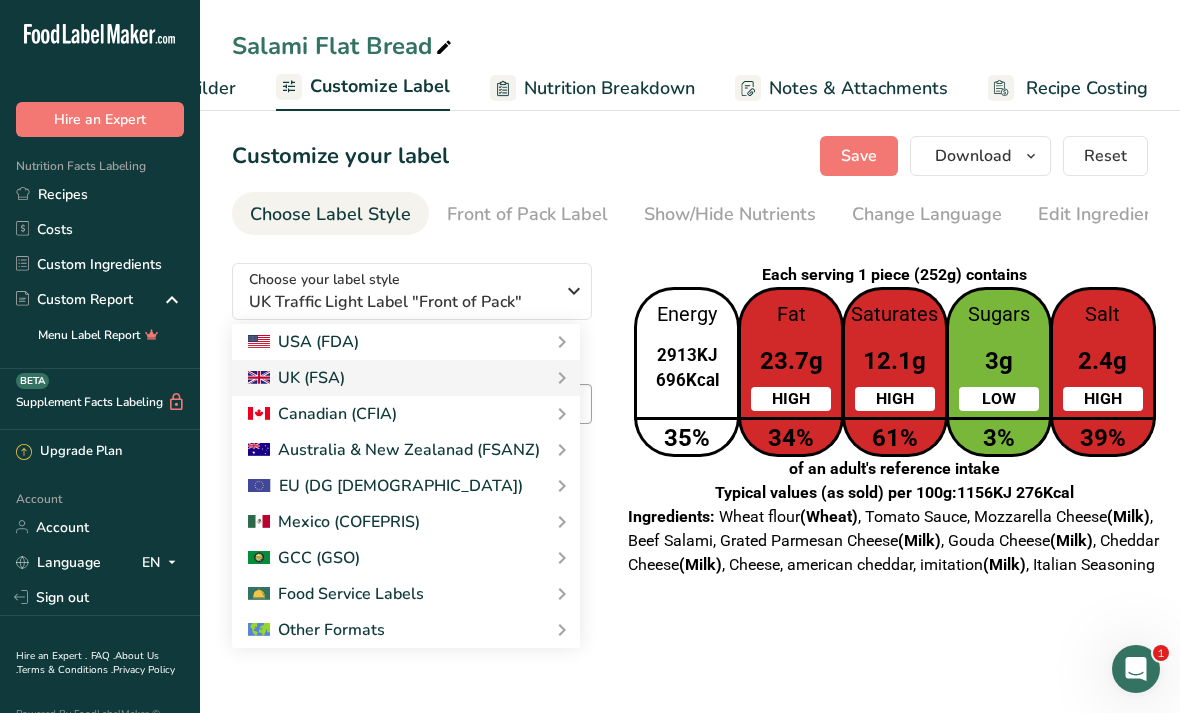 click on "USA (FDA)" at bounding box center (406, 342) 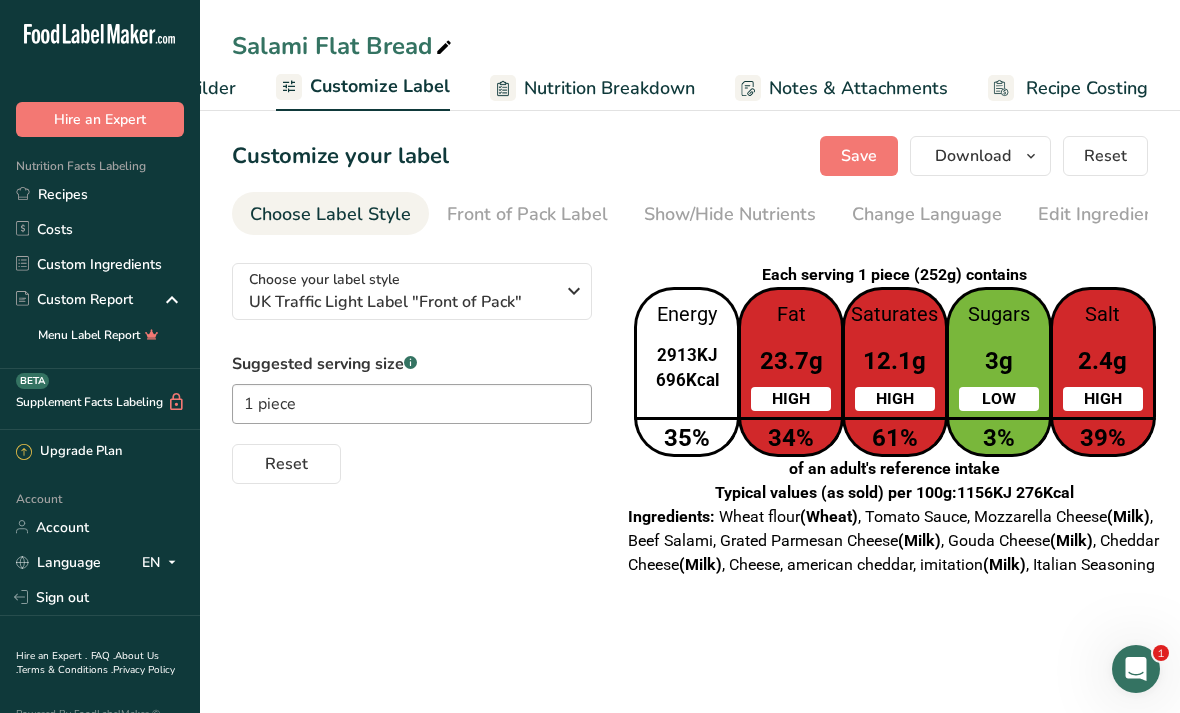 click on "UK Traffic Light Label  "Front of Pack"" at bounding box center [401, 302] 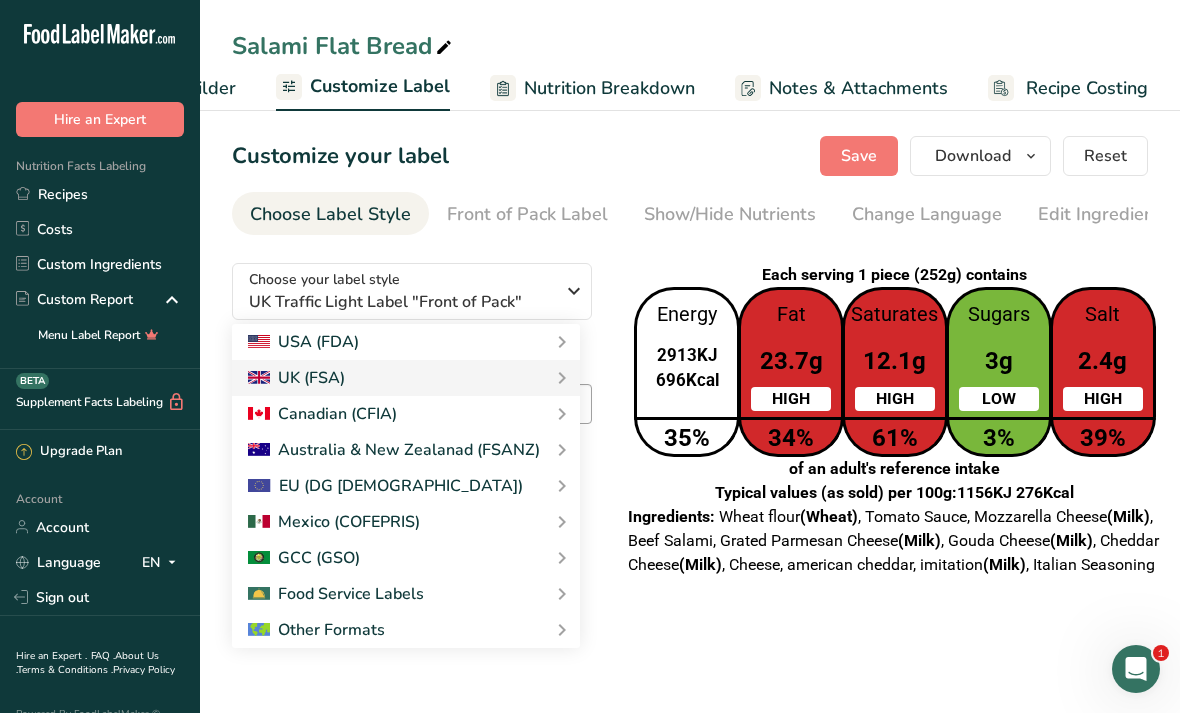click on "Standard FDA label" at bounding box center [0, 0] 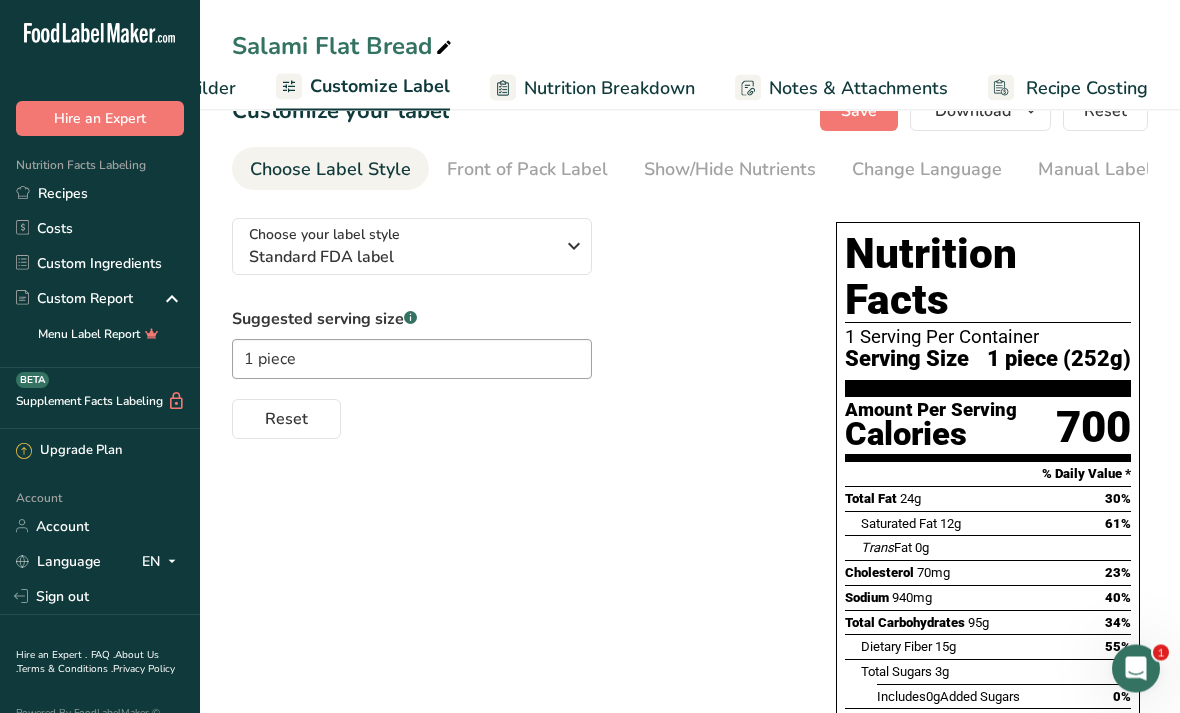 scroll, scrollTop: 41, scrollLeft: 0, axis: vertical 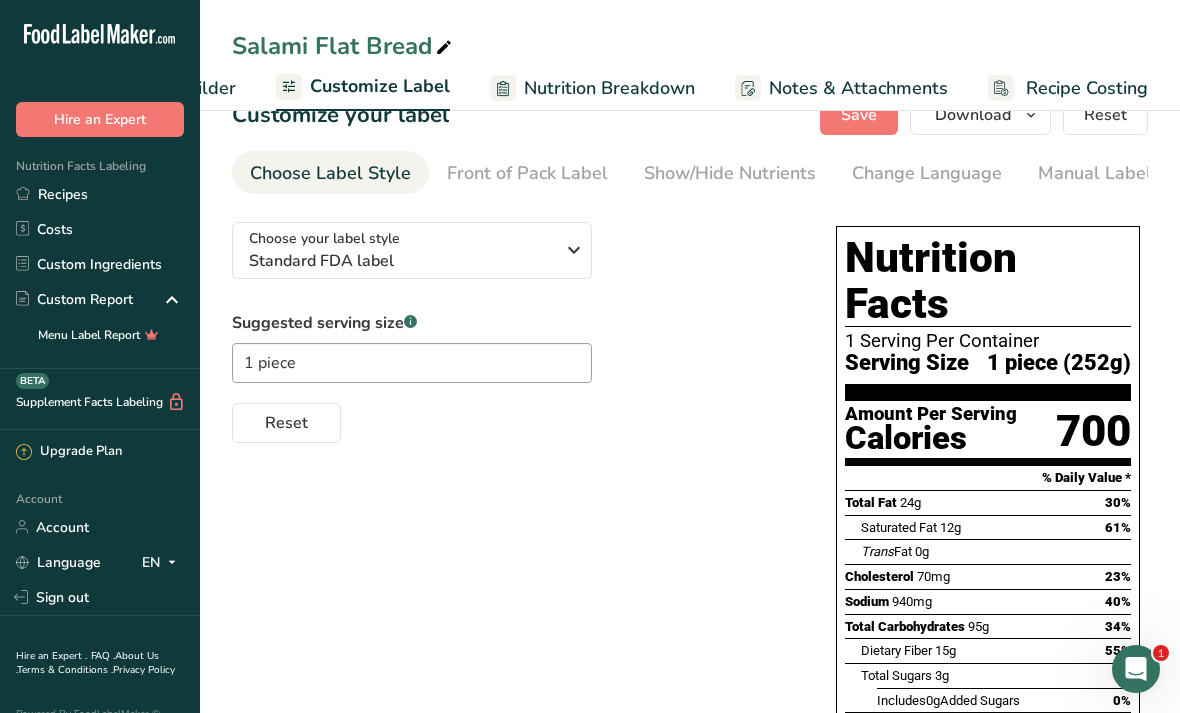click on "Choose your label style
Standard FDA label" at bounding box center [401, 250] 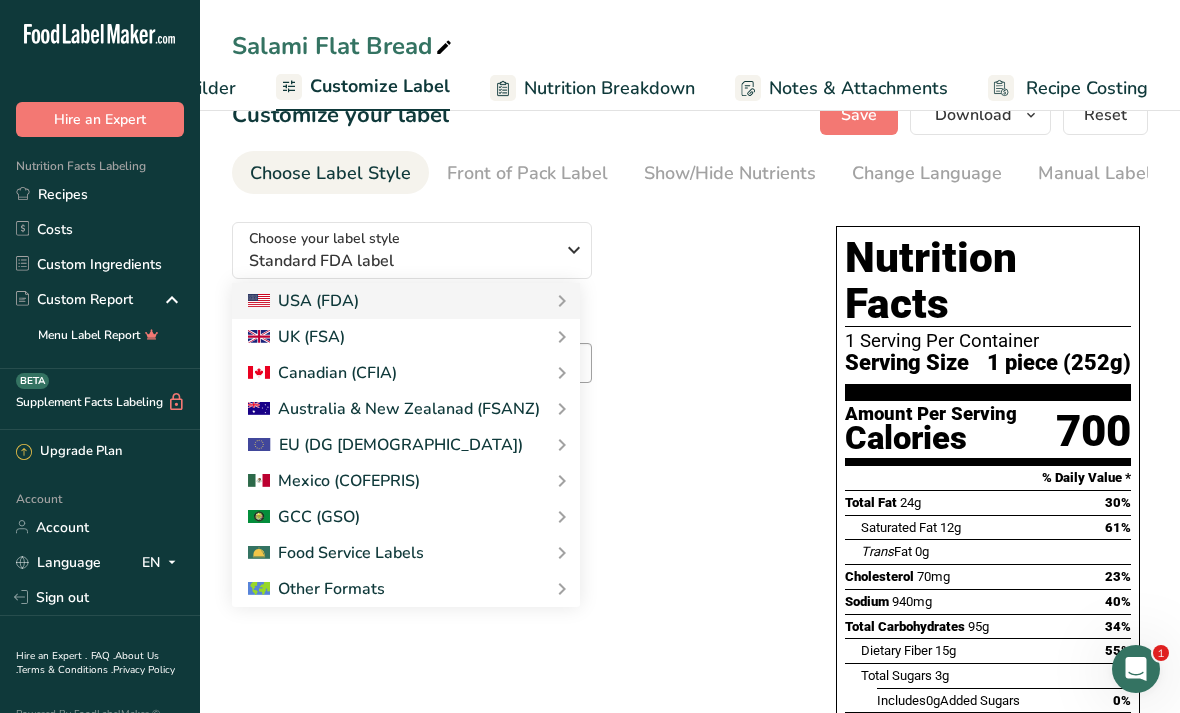 click on "USA (FDA)" at bounding box center [406, 301] 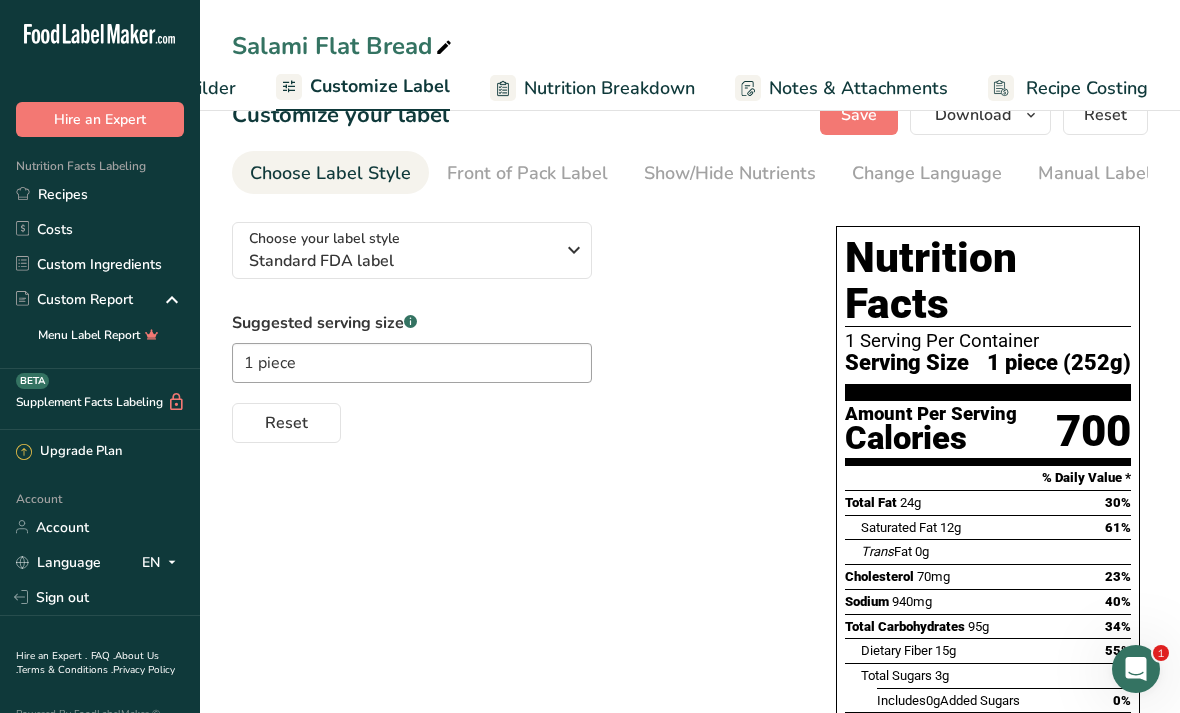 click on "Standard FDA label" at bounding box center (401, 261) 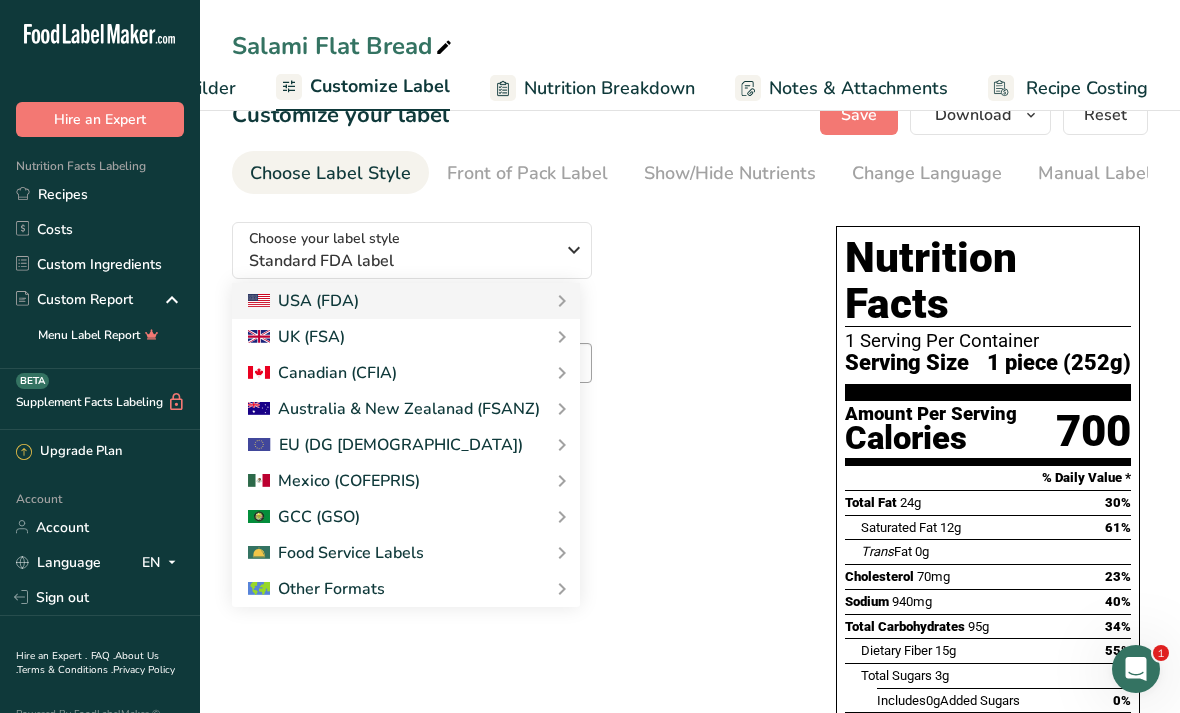 click on "Standard FDA label
Tabular FDA label
Linear FDA label
Simplified FDA label
Dual Column FDA label (Per Serving/Per Container)
Dual Column FDA label (As Sold/As Prepared)
Aggregate Standard FDA label
Standard FDA label with Micronutrients listed side-by-side" at bounding box center [0, 0] 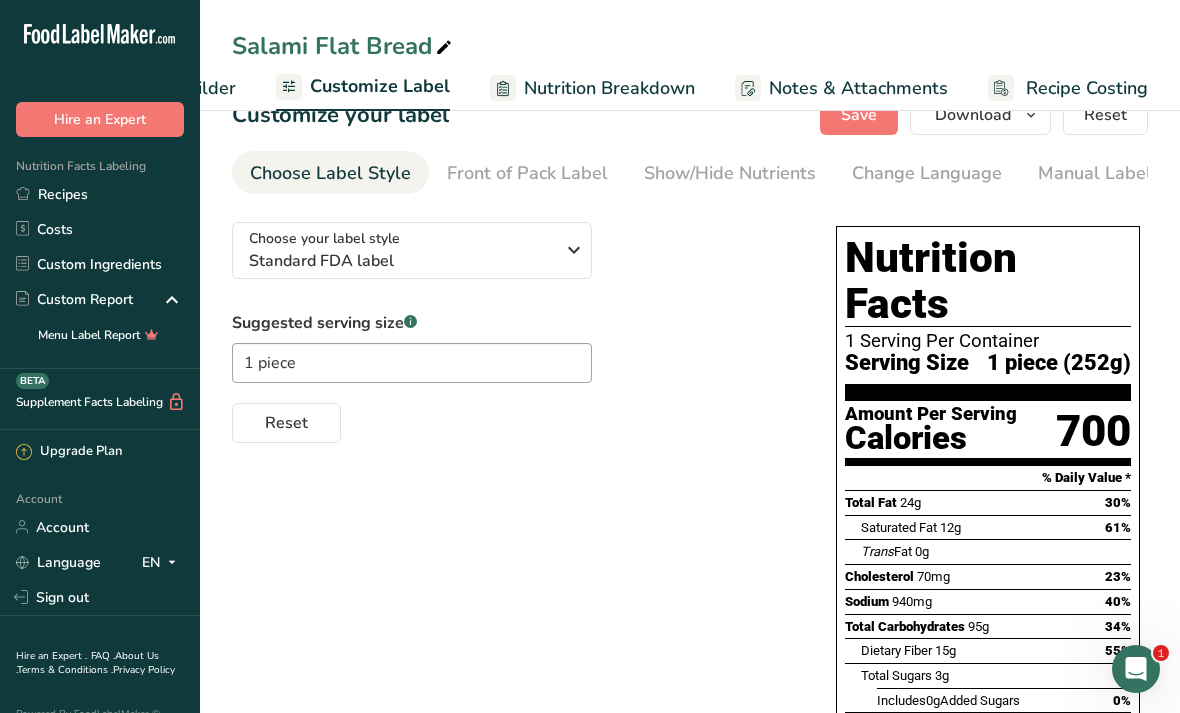 click at bounding box center (574, 250) 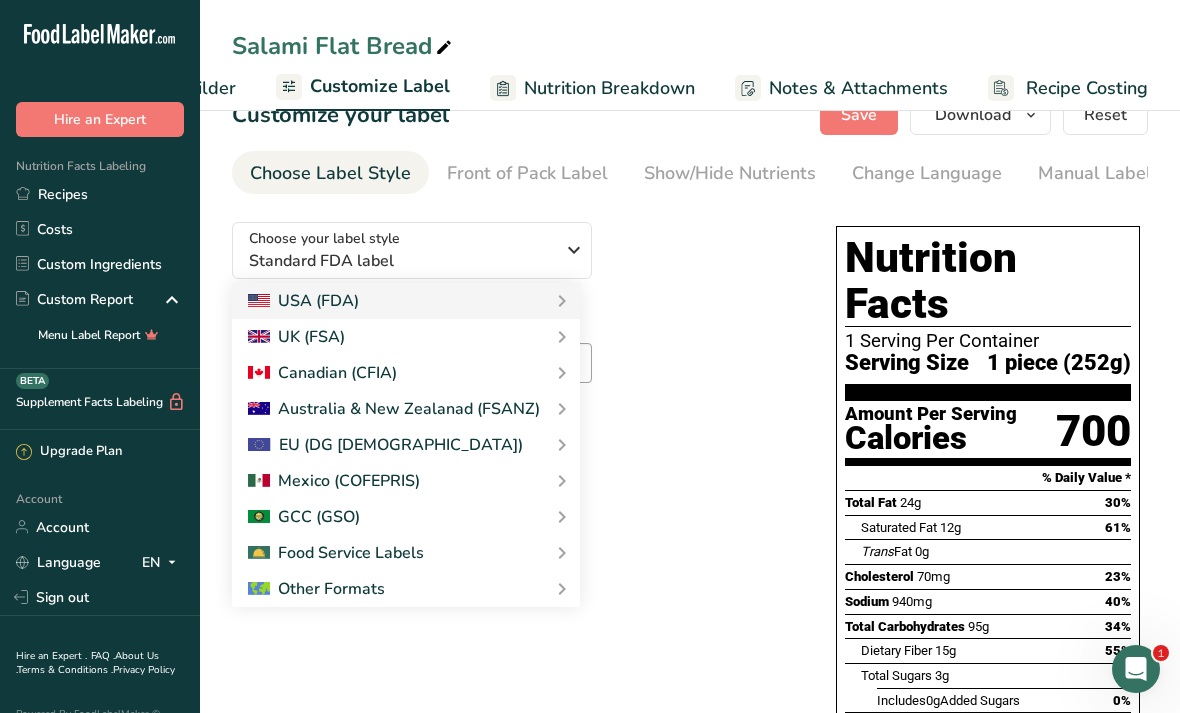 click on "Standard FDA label
Tabular FDA label
Linear FDA label
Simplified FDA label
Dual Column FDA label (Per Serving/Per Container)
Dual Column FDA label (As Sold/As Prepared)
Aggregate Standard FDA label
Standard FDA label with Micronutrients listed side-by-side" at bounding box center (0, 0) 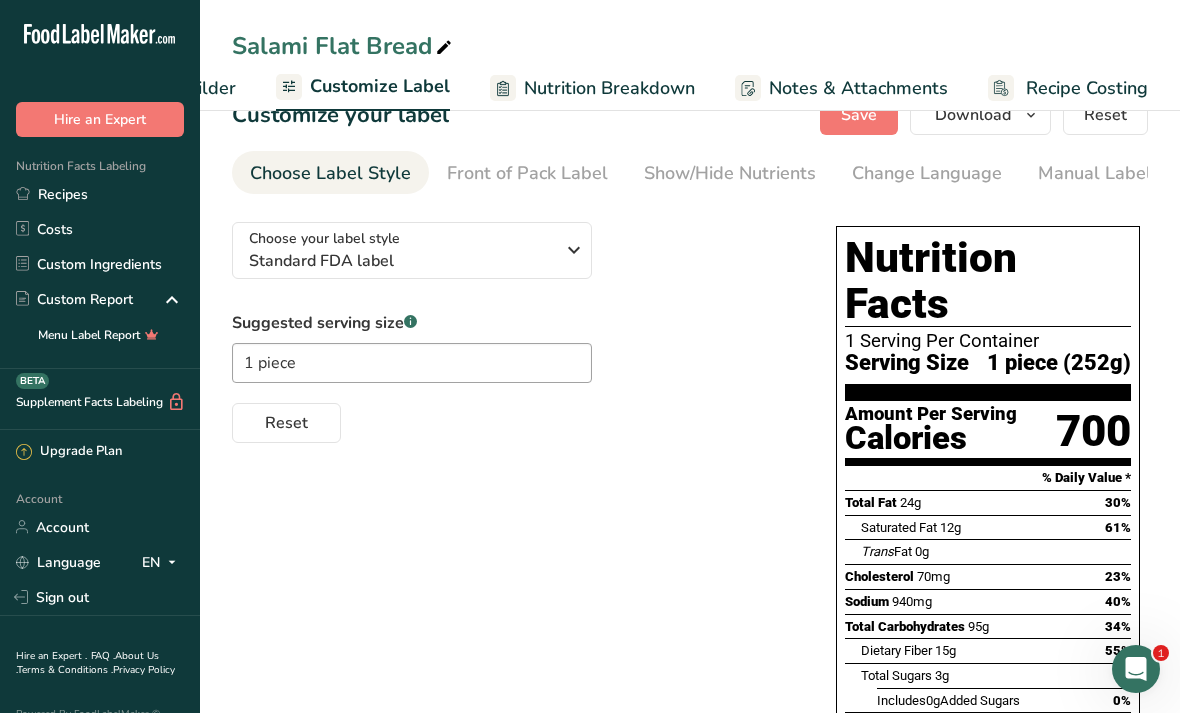 click at bounding box center (574, 250) 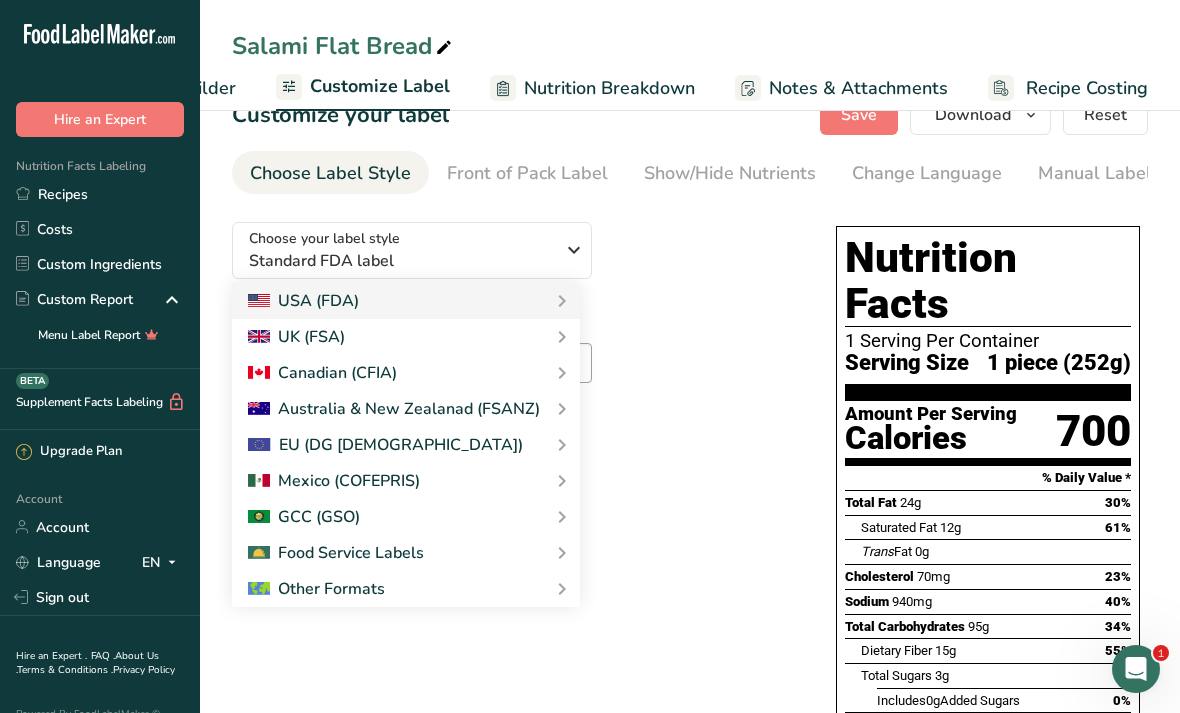 click on "USA (FDA)" at bounding box center (406, 301) 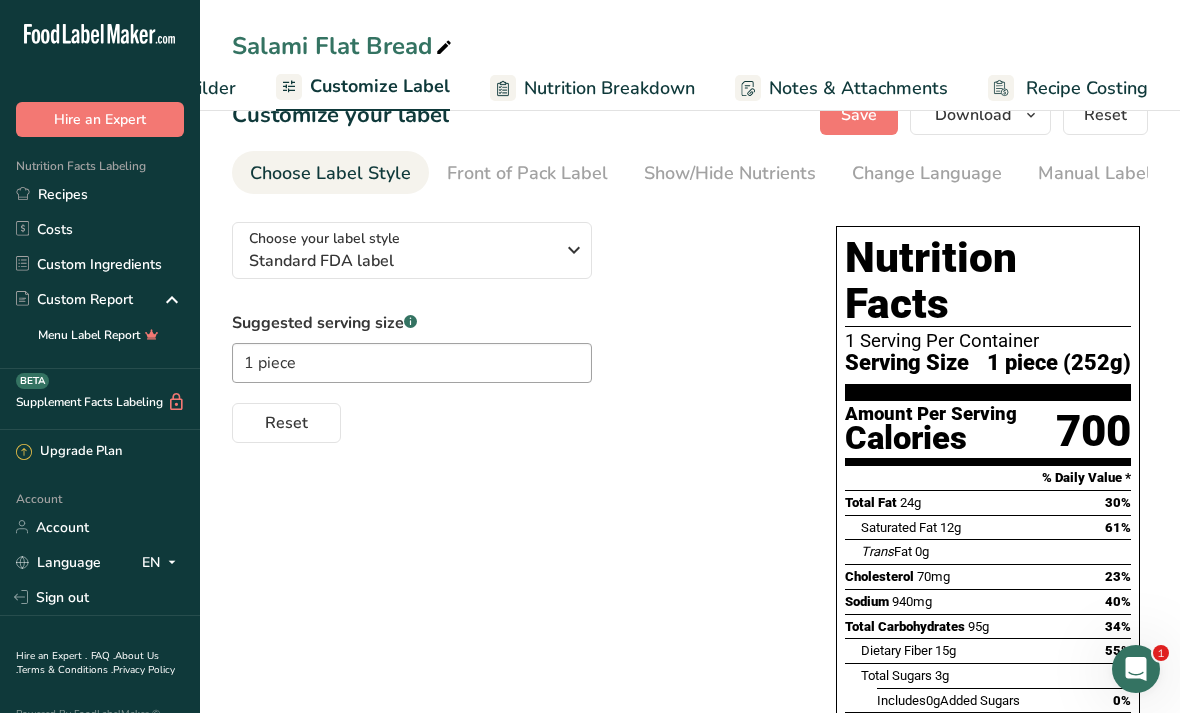 click on "Standard FDA label" at bounding box center (401, 261) 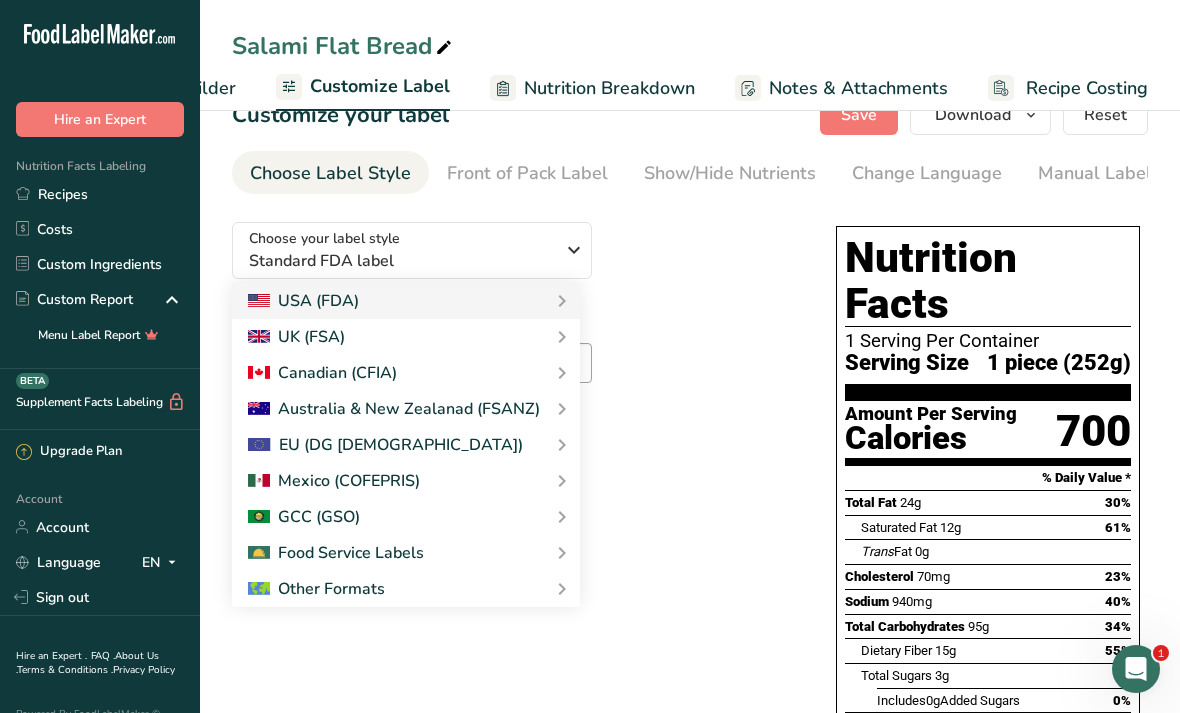 scroll, scrollTop: 73, scrollLeft: 0, axis: vertical 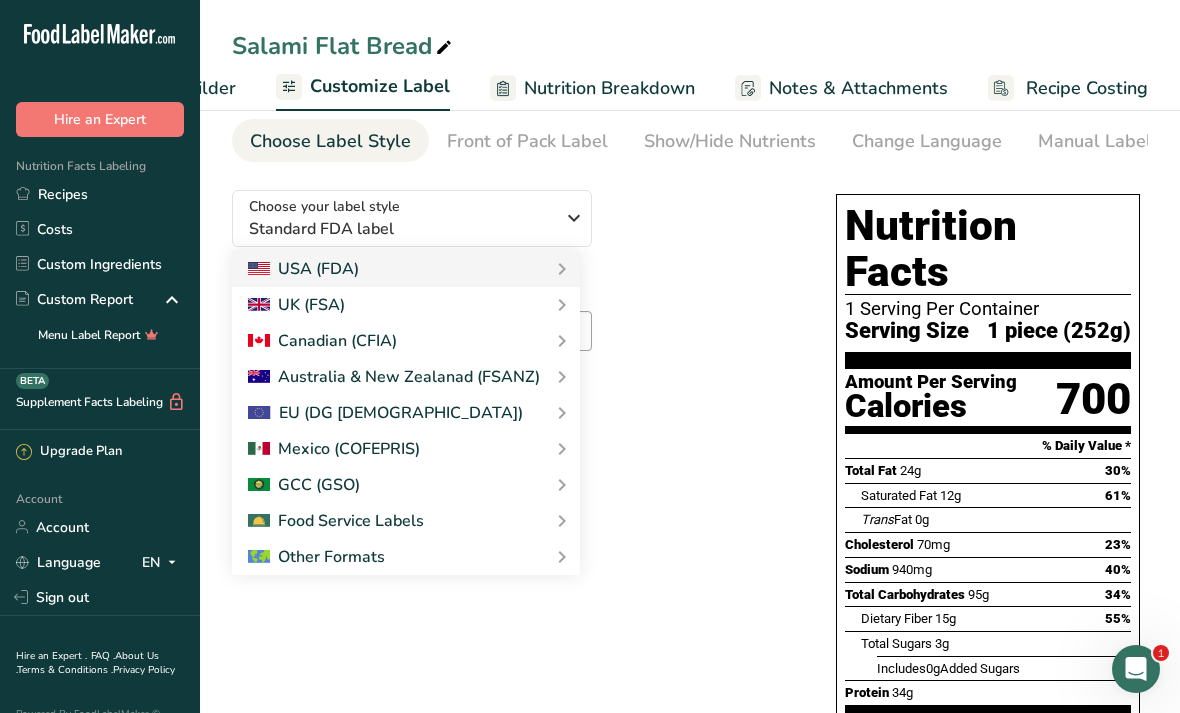 click on "UK (FSA)" at bounding box center (406, 305) 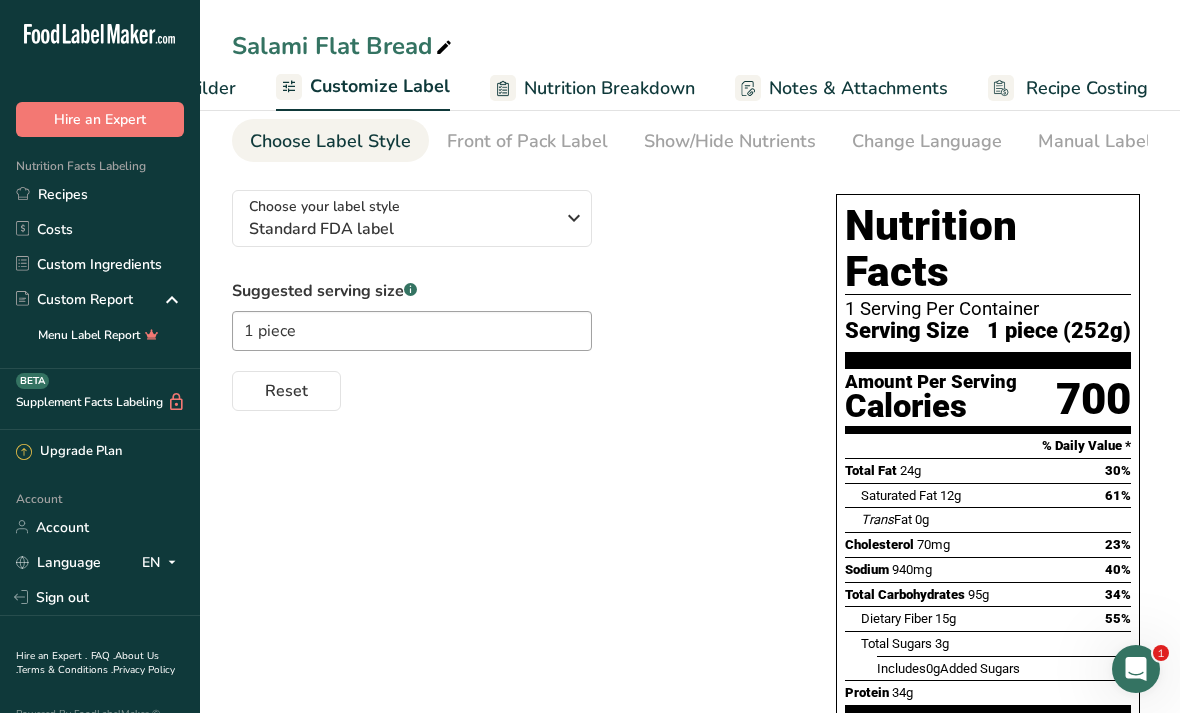 click on "Choose your label style
Standard FDA label" at bounding box center (401, 218) 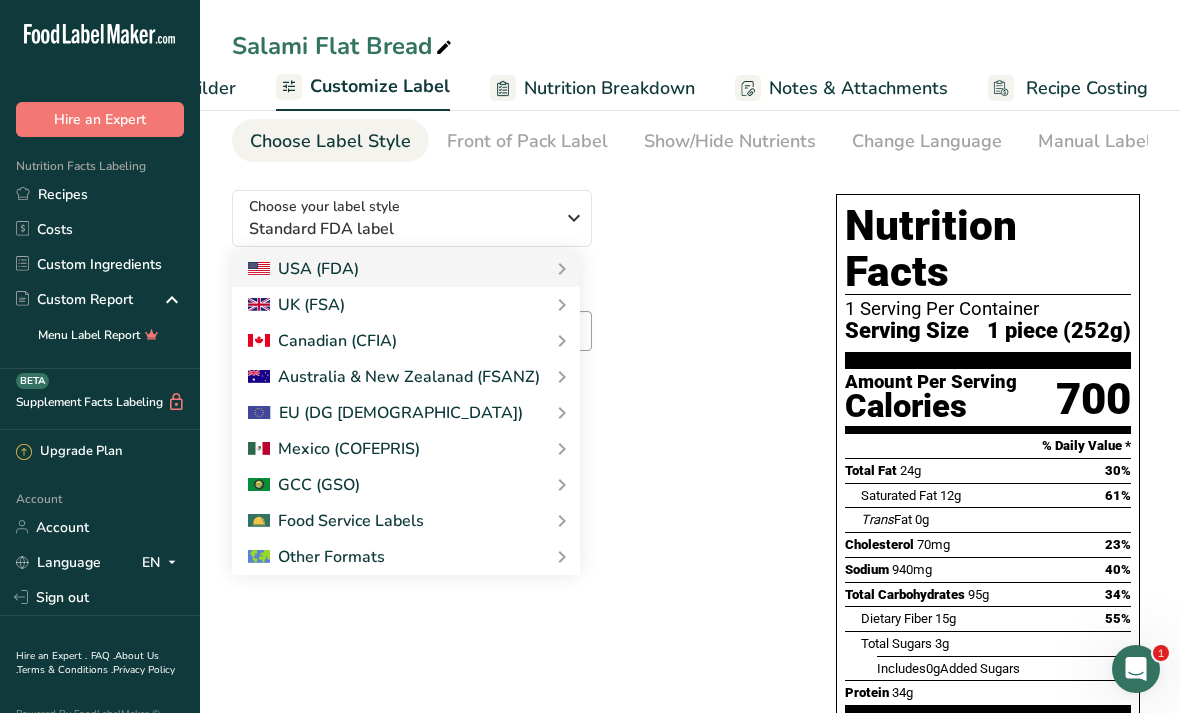 click on "USA (FDA)" at bounding box center [406, 269] 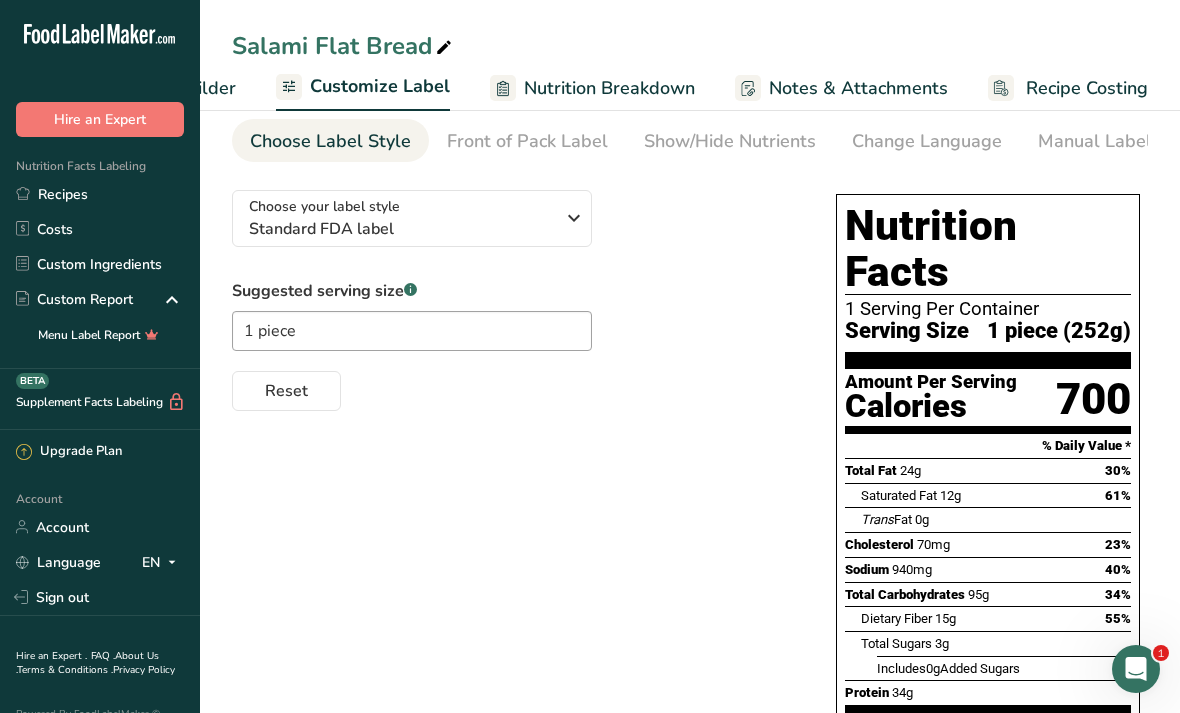 click on "Standard FDA label" at bounding box center [401, 229] 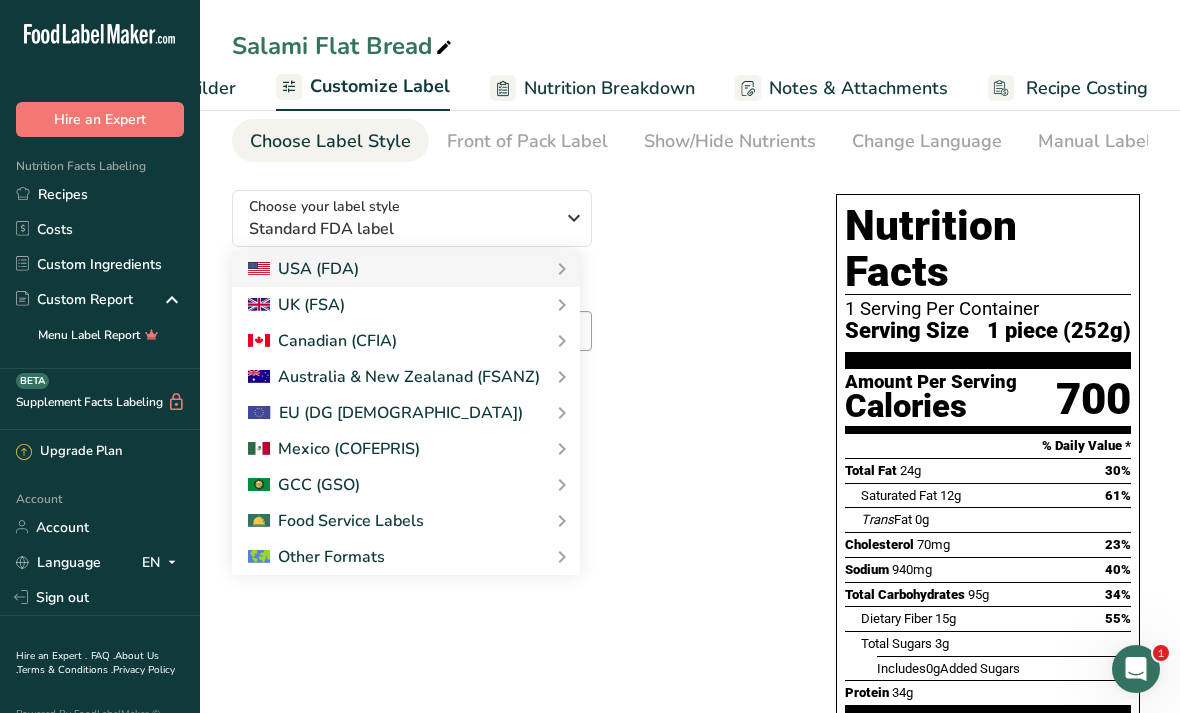 click at bounding box center (562, 269) 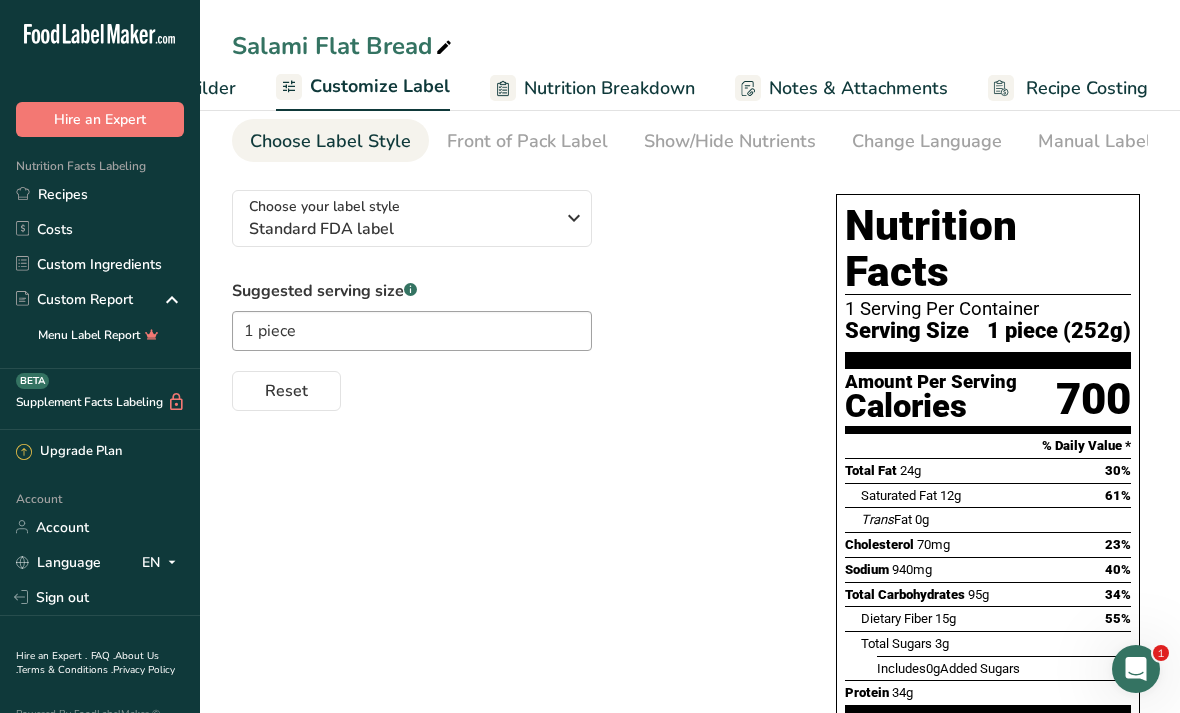 click at bounding box center [574, 218] 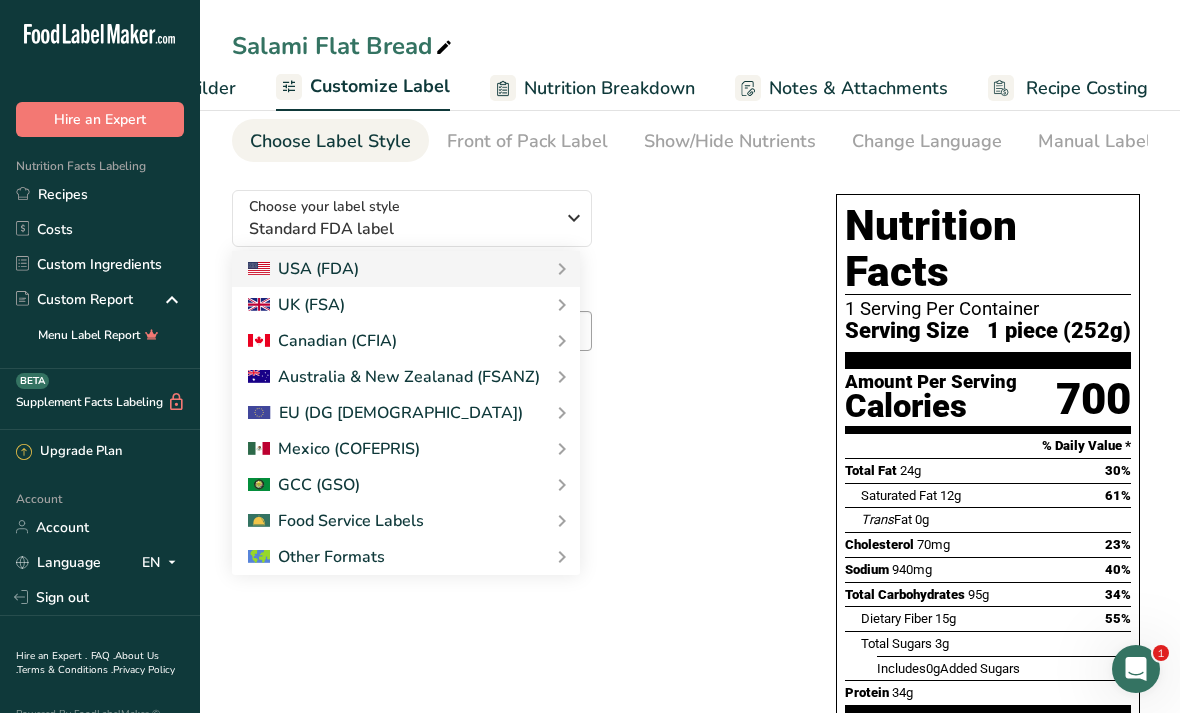 click on "Standard FDA label
Tabular FDA label
Linear FDA label
Simplified FDA label
Dual Column FDA label (Per Serving/Per Container)
Dual Column FDA label (As Sold/As Prepared)
Aggregate Standard FDA label
Standard FDA label with Micronutrients listed side-by-side" at bounding box center [0, 0] 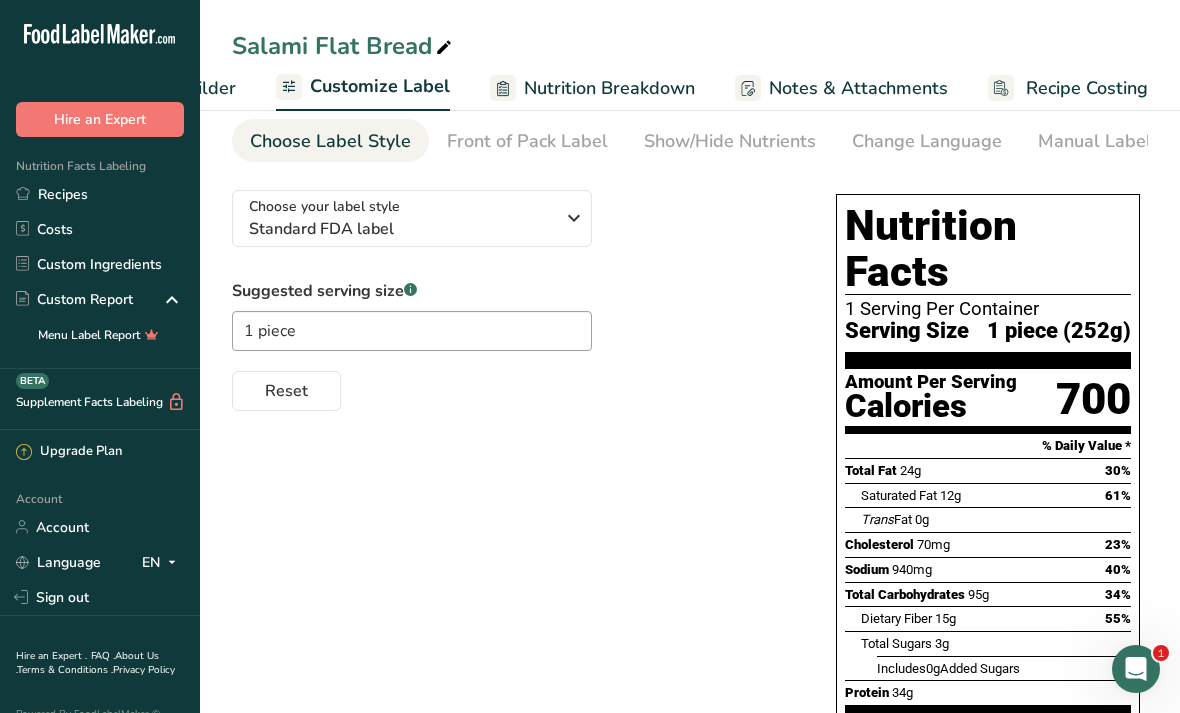 click at bounding box center [574, 218] 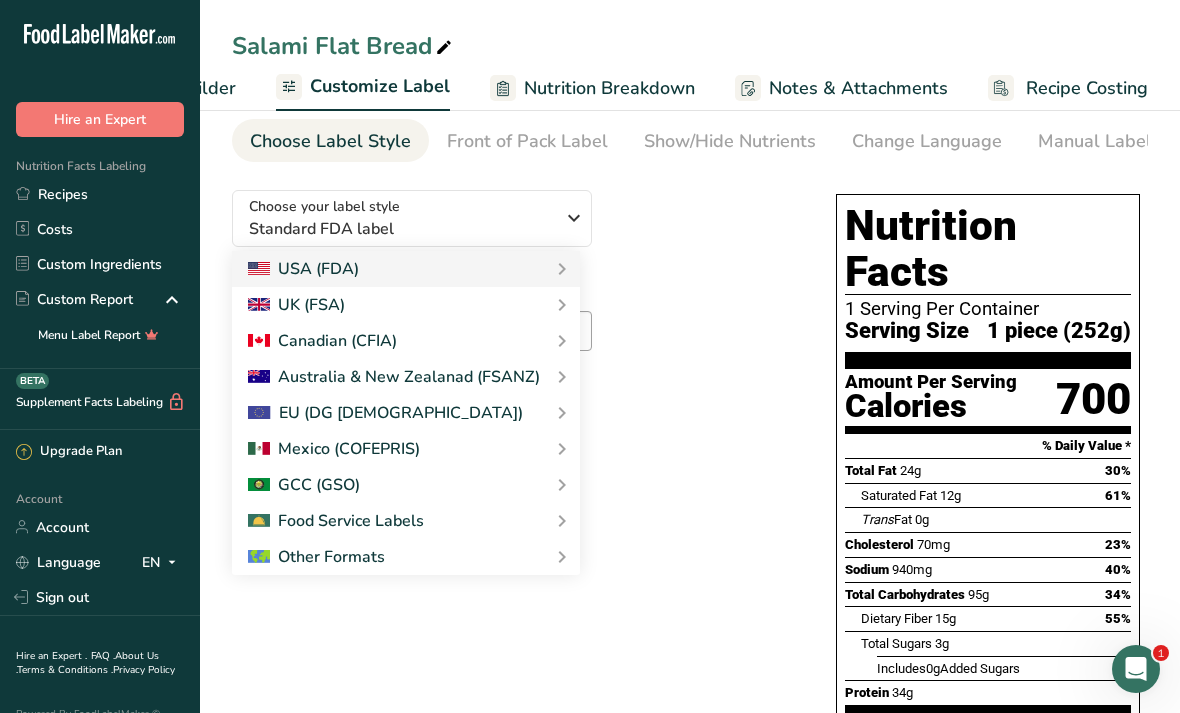 click on "Standard FDA label
Tabular FDA label
Linear FDA label
Simplified FDA label
Dual Column FDA label (Per Serving/Per Container)
Dual Column FDA label (As Sold/As Prepared)
Aggregate Standard FDA label
Standard FDA label with Micronutrients listed side-by-side" at bounding box center (0, 0) 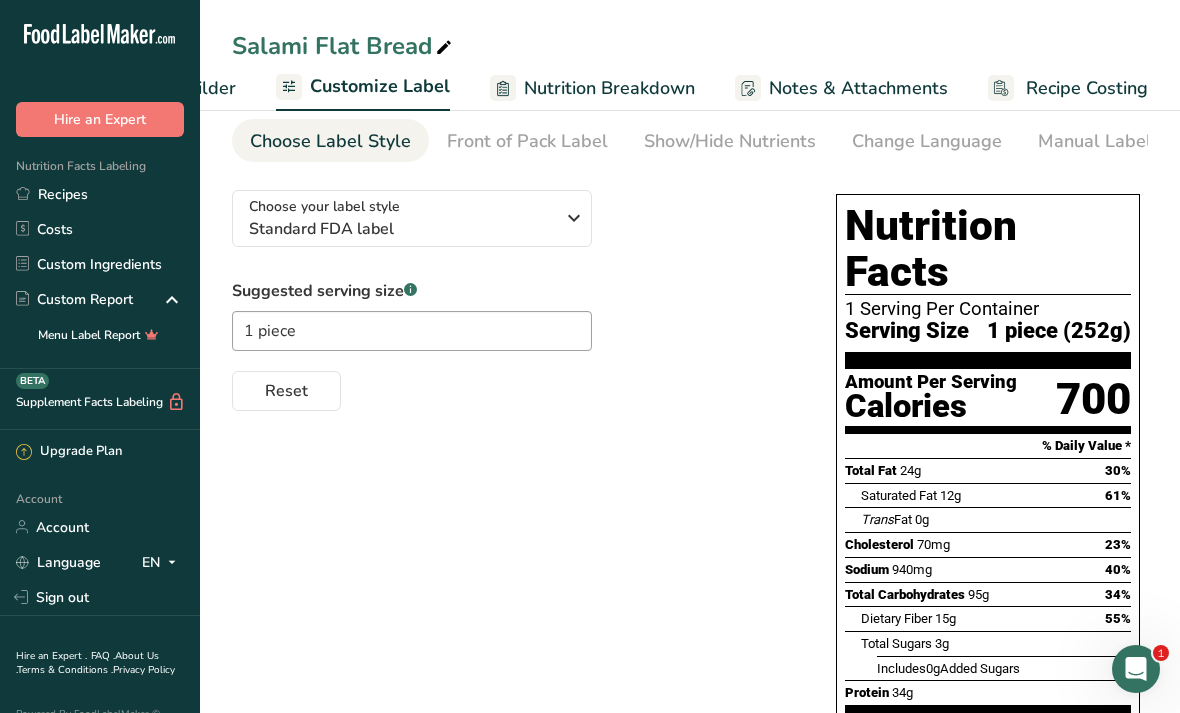 click on "Choose your label style
Standard FDA label" at bounding box center (412, 218) 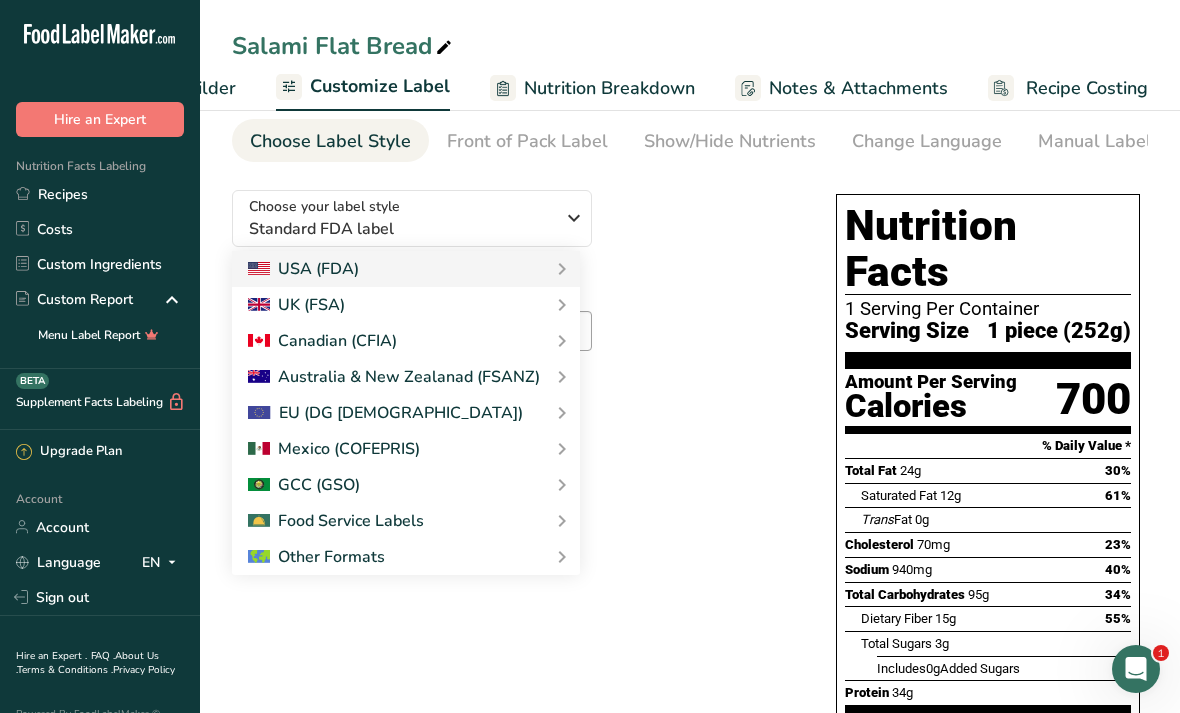 click on "Standard FDA label
Tabular FDA label
Linear FDA label
Simplified FDA label
Dual Column FDA label (Per Serving/Per Container)
Dual Column FDA label (As Sold/As Prepared)
Aggregate Standard FDA label
Standard FDA label with Micronutrients listed side-by-side" at bounding box center [0, 0] 